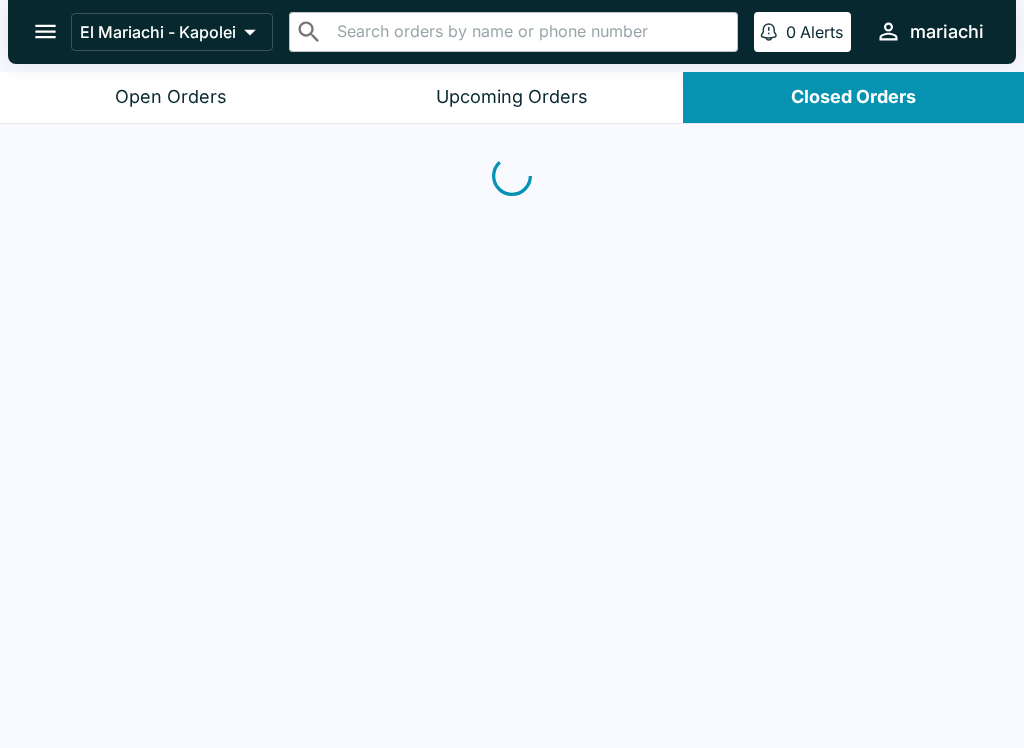 scroll, scrollTop: 0, scrollLeft: 0, axis: both 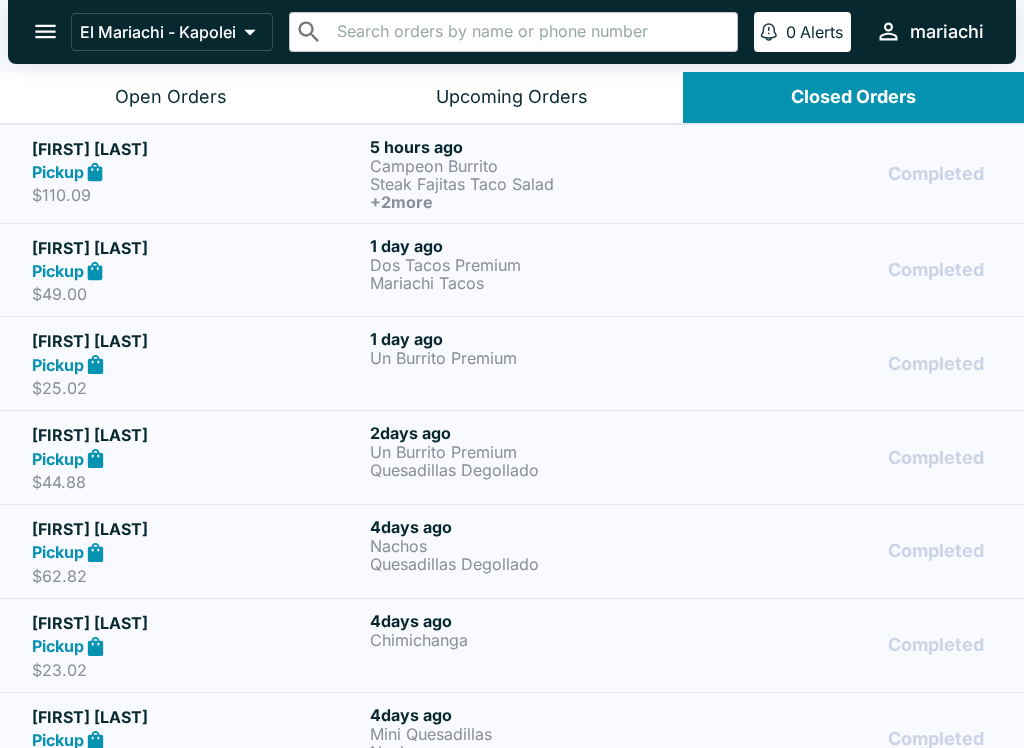 click on "Steak Fajitas Taco Salad" at bounding box center (535, 184) 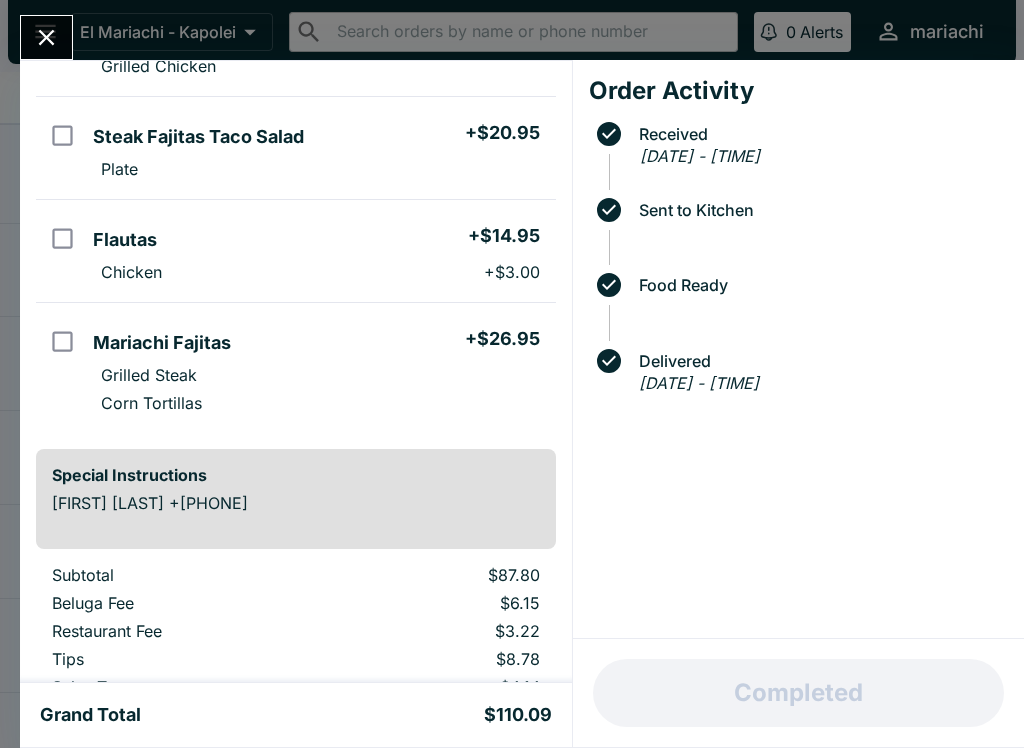 scroll, scrollTop: 269, scrollLeft: 0, axis: vertical 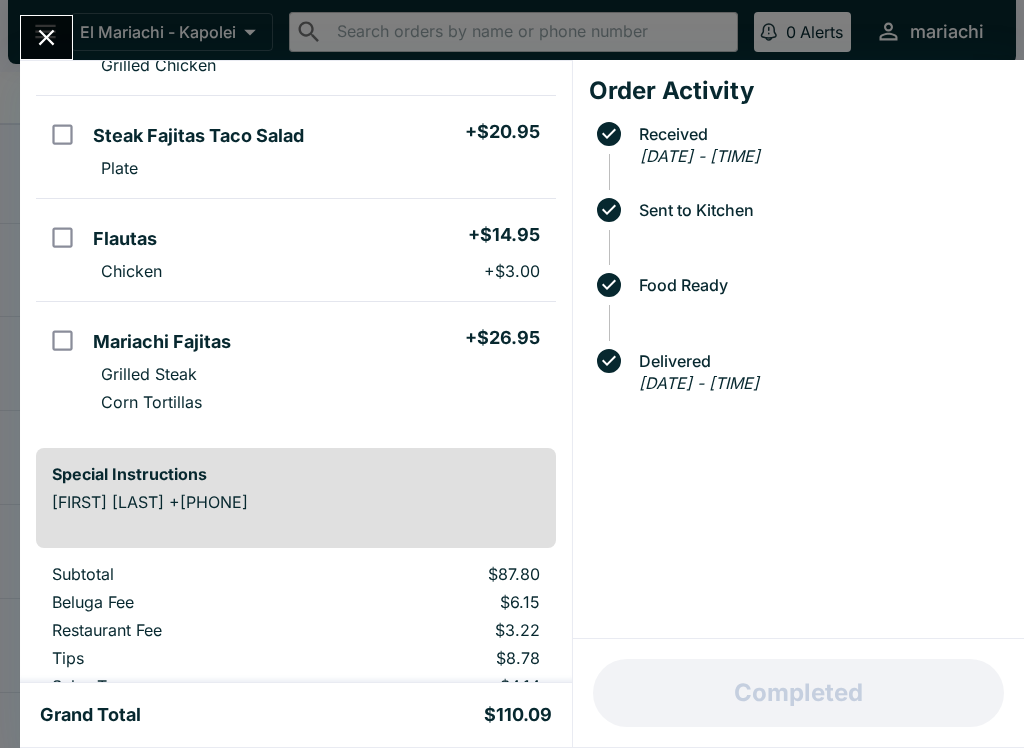click 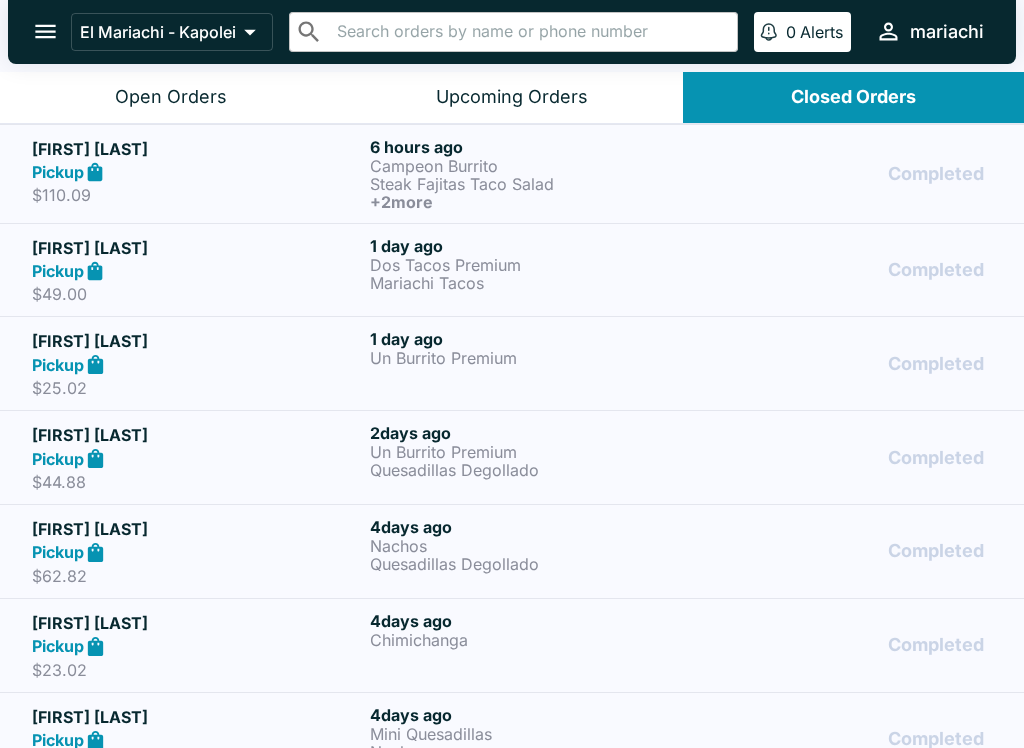 click on "Mariachi Tacos" at bounding box center (535, 283) 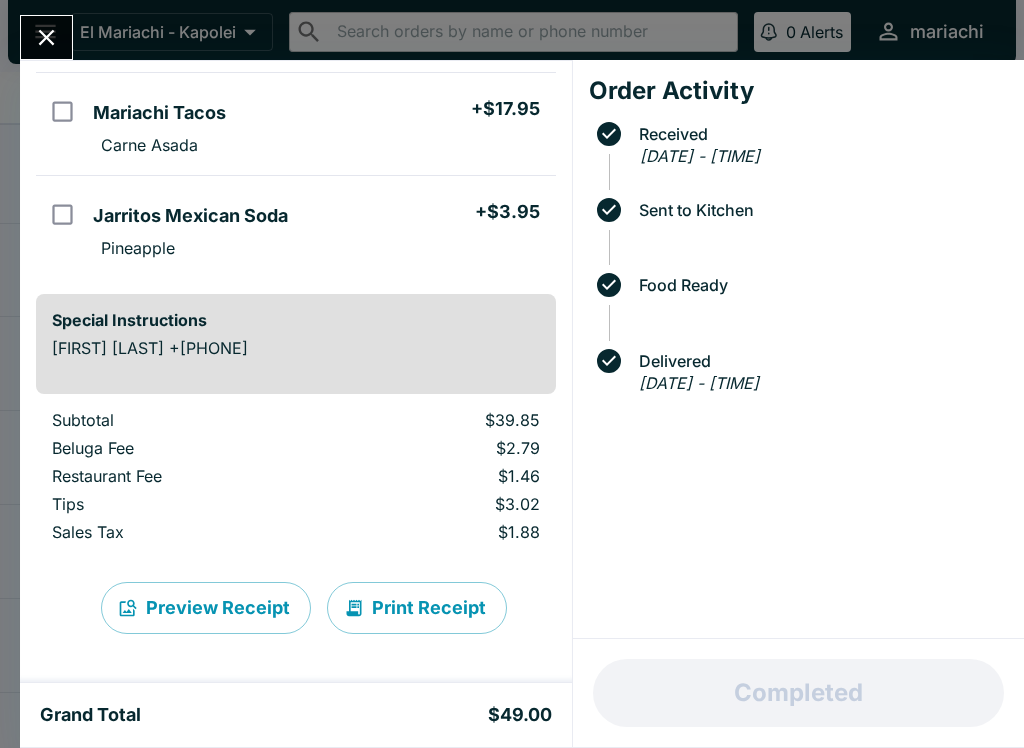 scroll, scrollTop: 292, scrollLeft: 0, axis: vertical 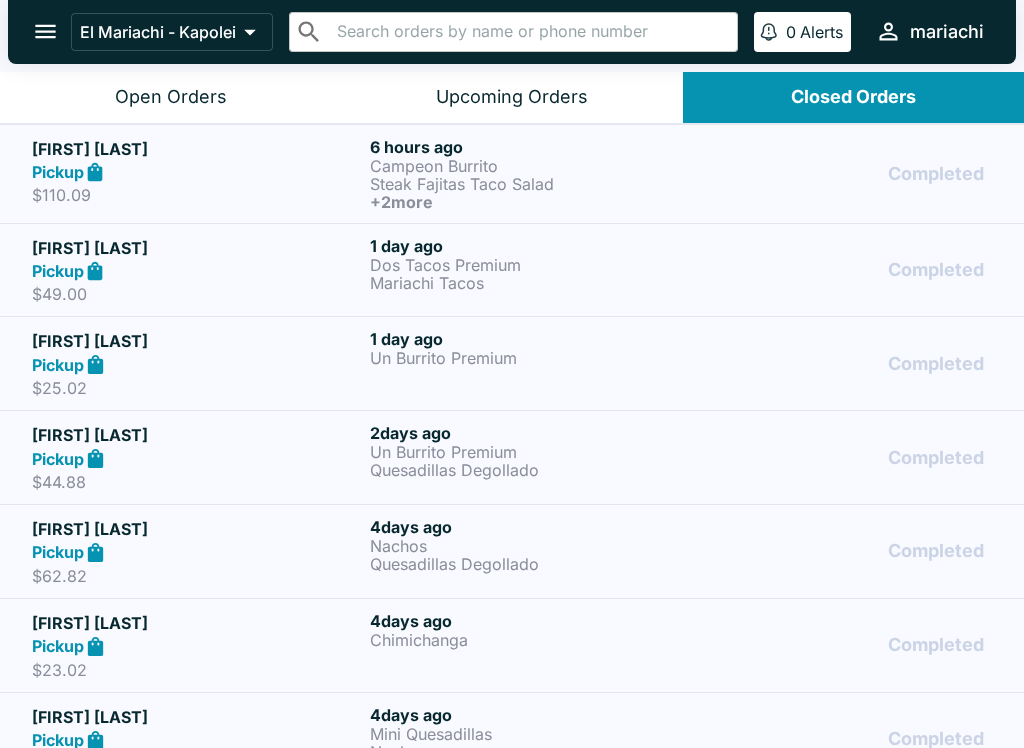 click on "Un Burrito Premium" at bounding box center (535, 358) 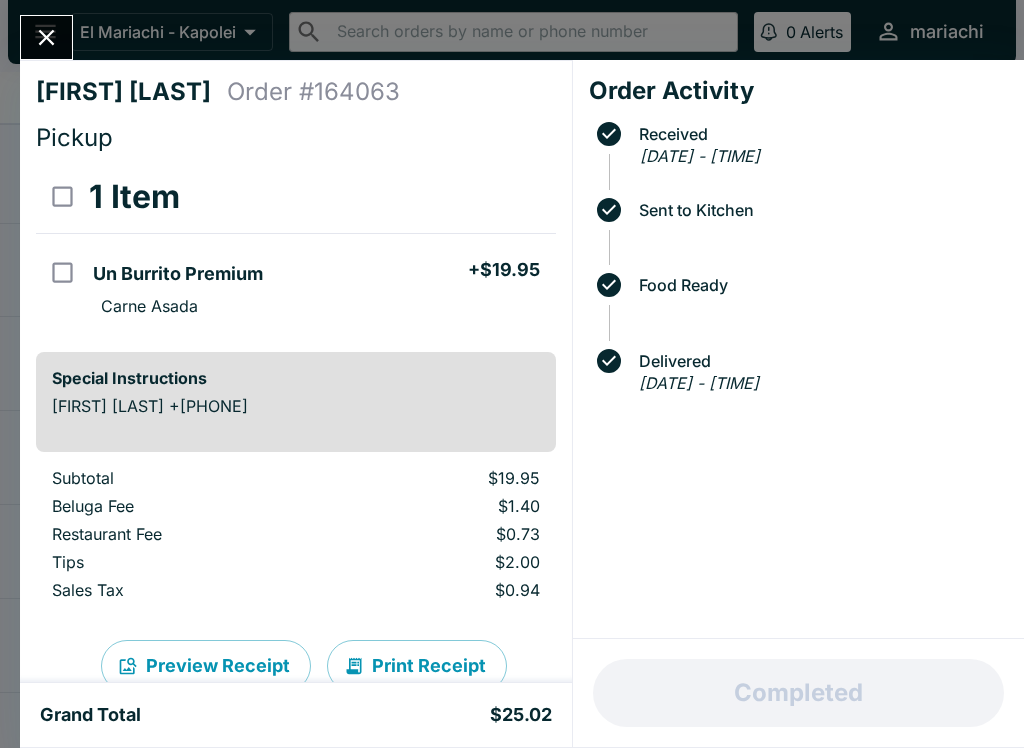scroll, scrollTop: 0, scrollLeft: 0, axis: both 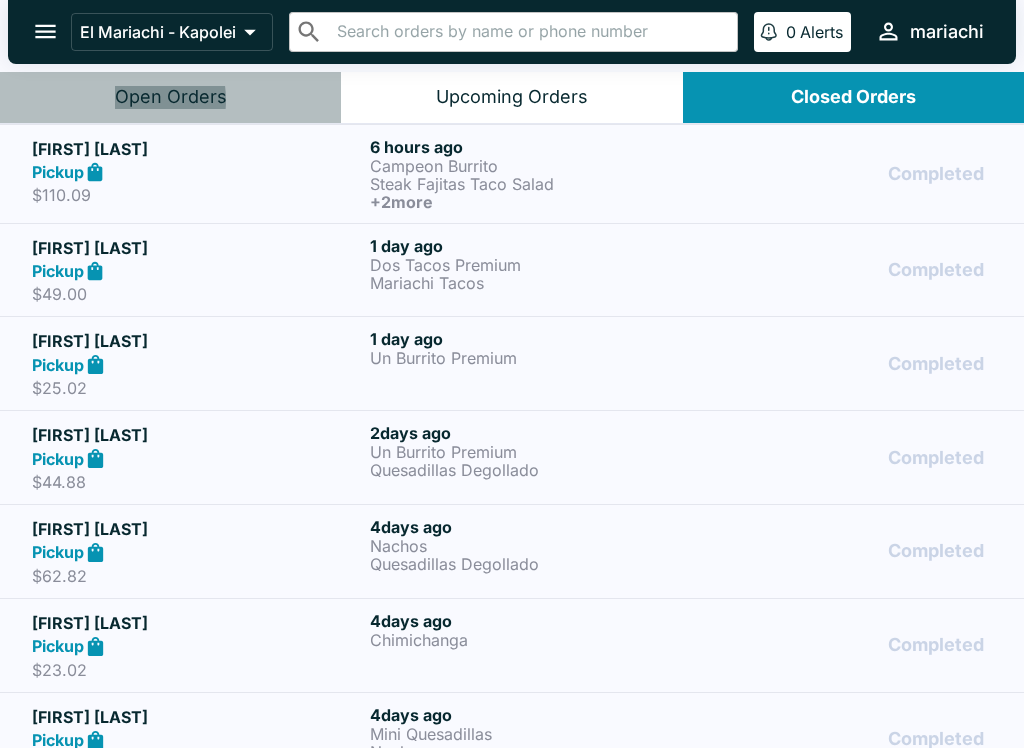 click on "Open Orders" at bounding box center (171, 97) 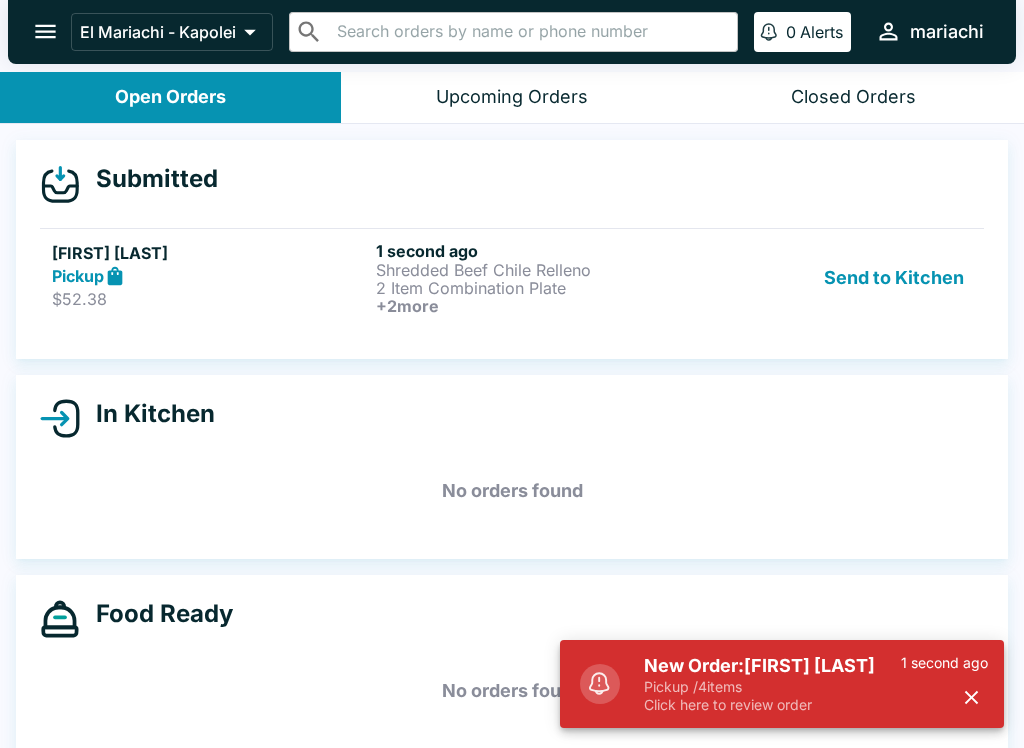 click on "New Order:  [FIRST] [LAST]" at bounding box center [772, 666] 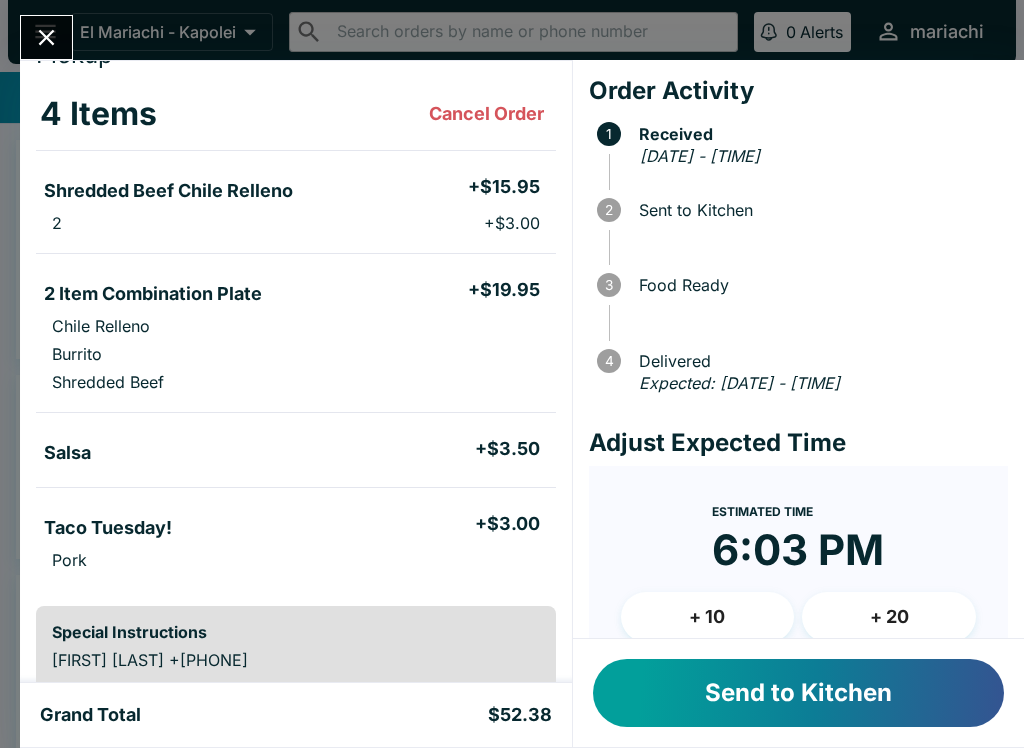 scroll, scrollTop: 88, scrollLeft: 0, axis: vertical 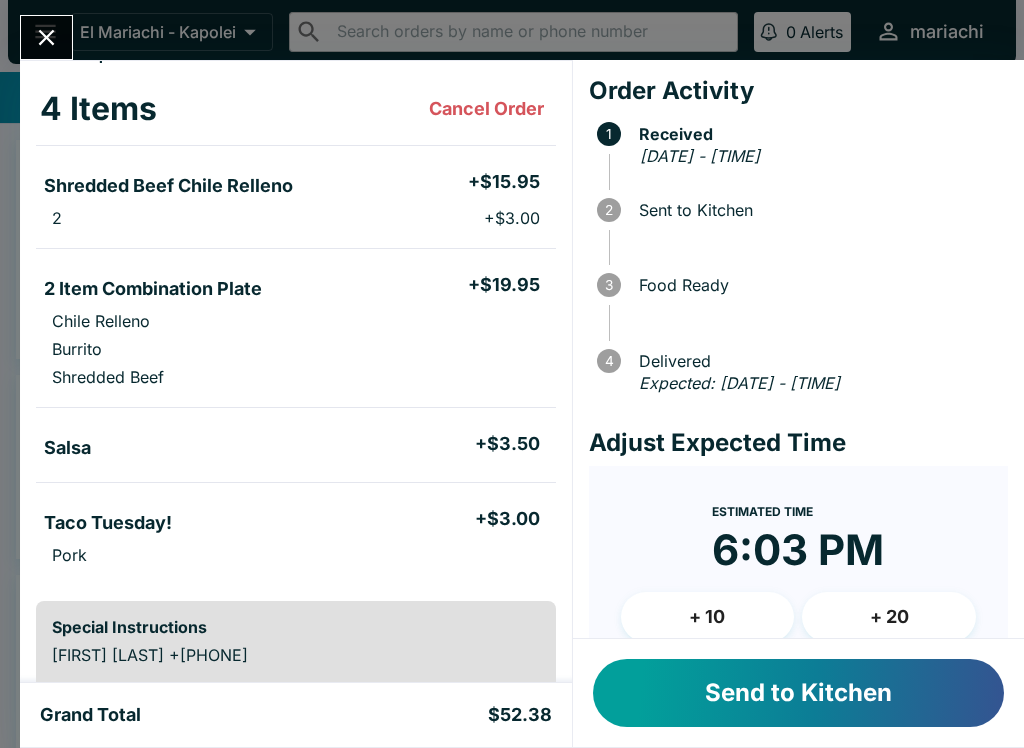 click on "Send to Kitchen" at bounding box center [798, 693] 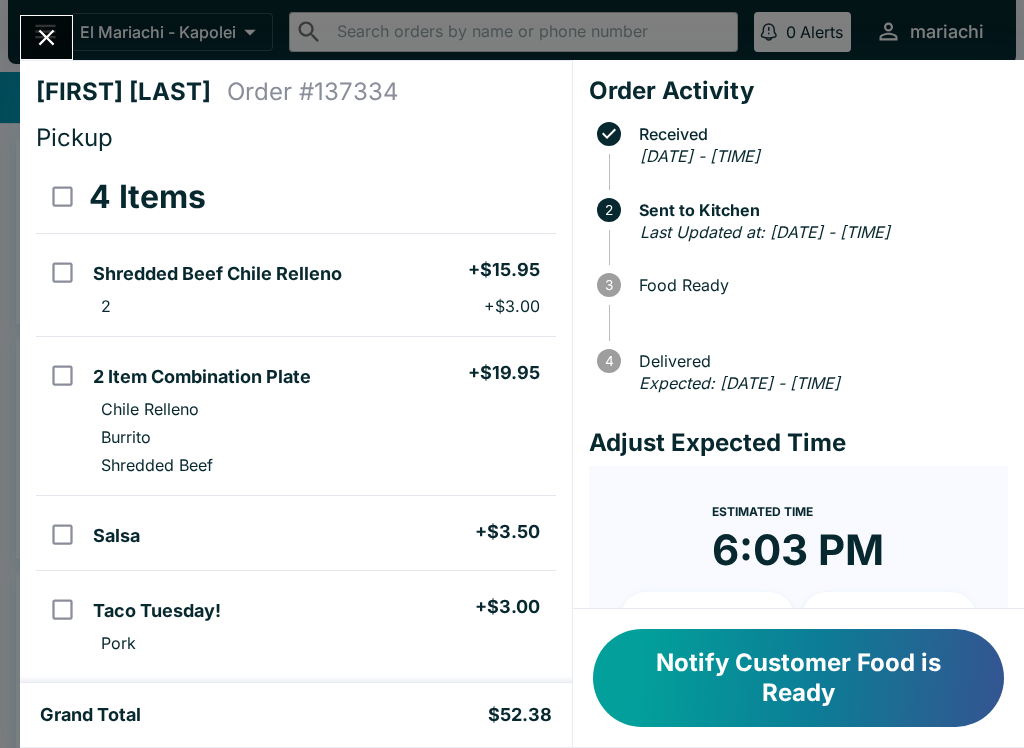 scroll, scrollTop: 0, scrollLeft: 0, axis: both 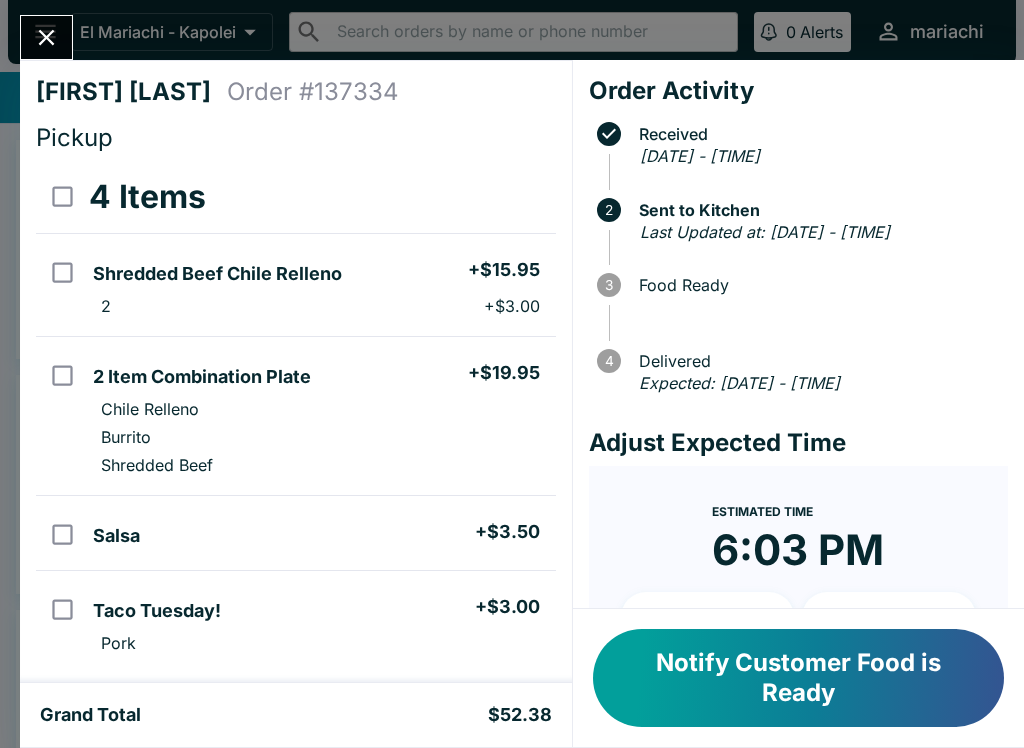 click at bounding box center (46, 37) 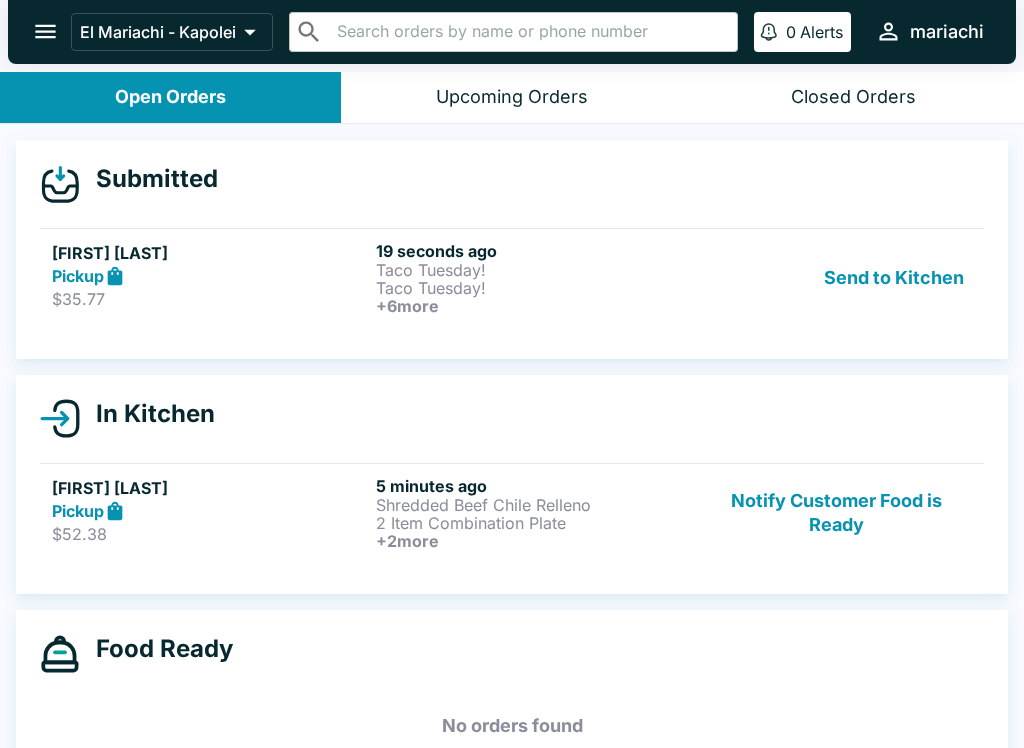 click on "Taco Tuesday!" at bounding box center (534, 288) 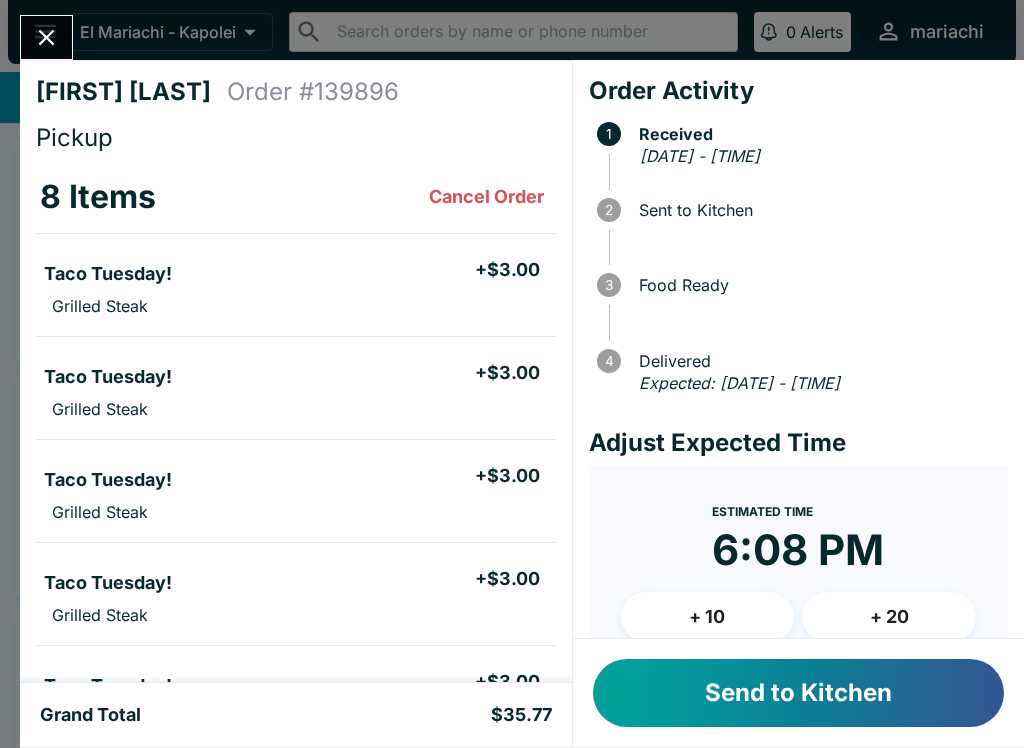 scroll, scrollTop: 0, scrollLeft: 0, axis: both 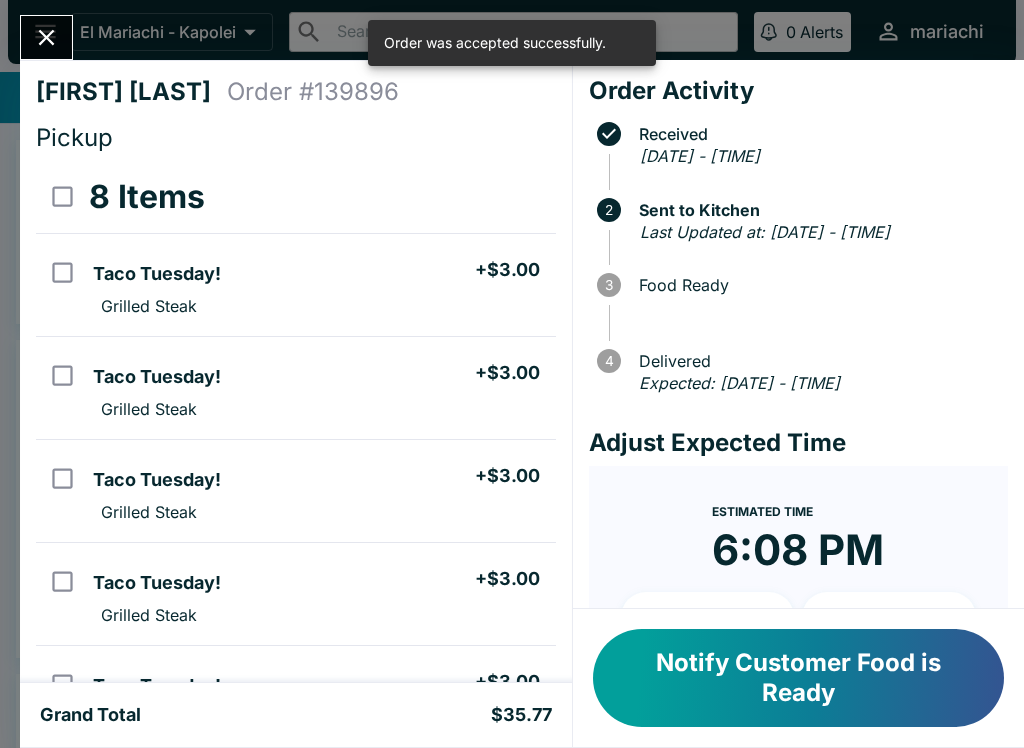 click 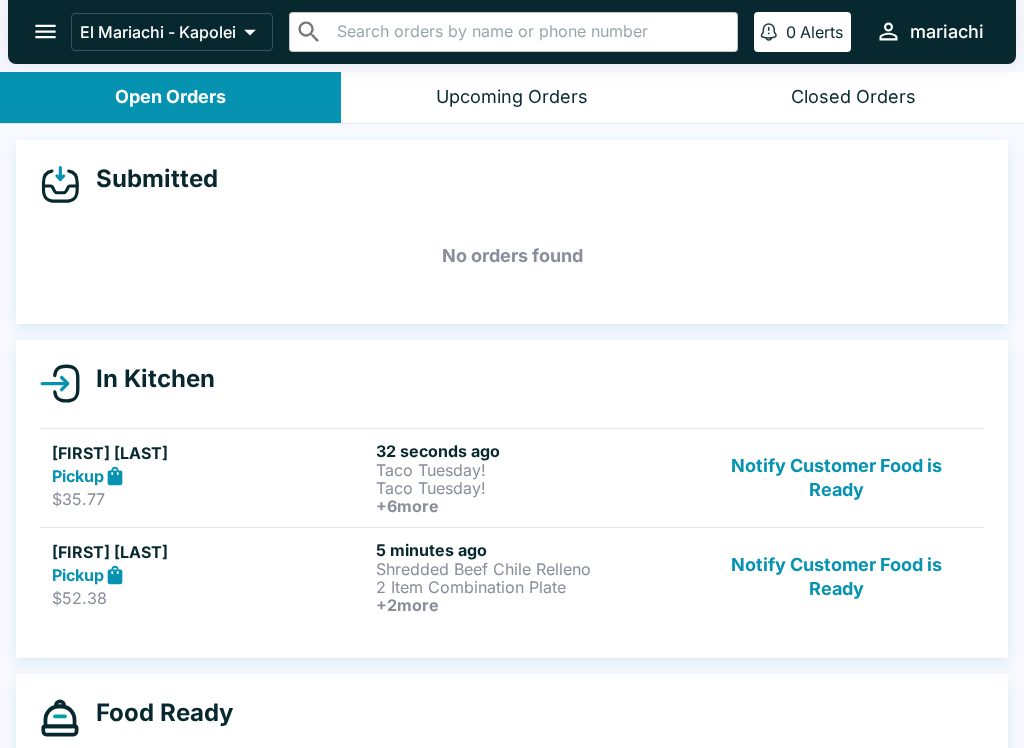click on "2 Item Combination Plate" at bounding box center [534, 587] 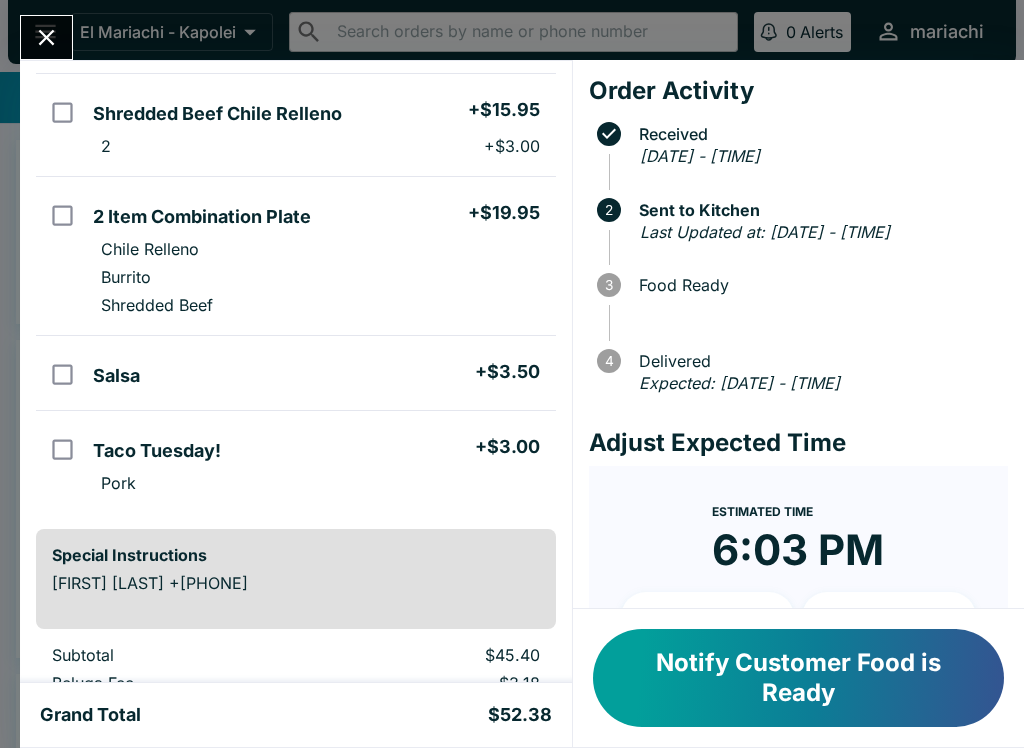 scroll, scrollTop: 171, scrollLeft: 0, axis: vertical 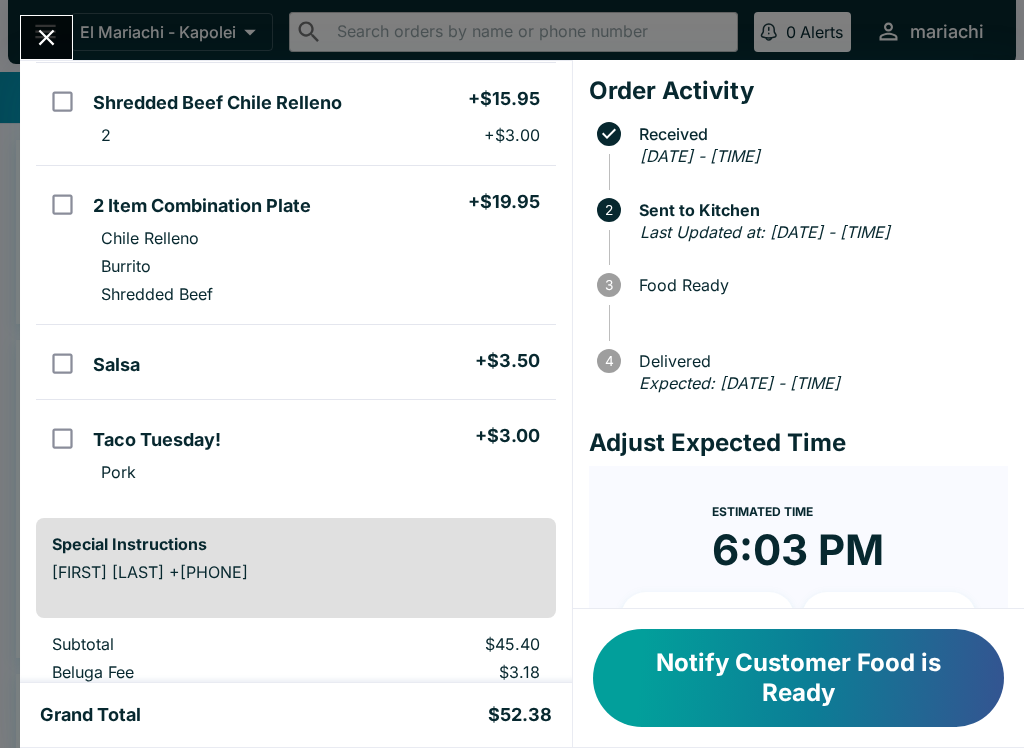 click 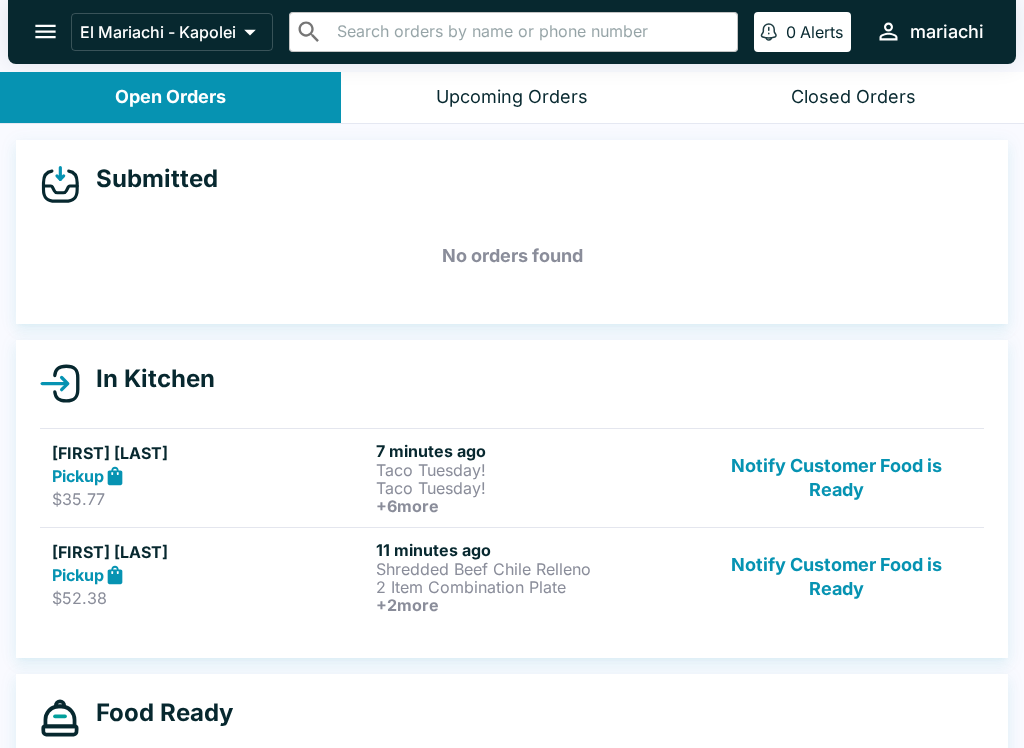 click on "[FIRST] [LAST]" at bounding box center (210, 453) 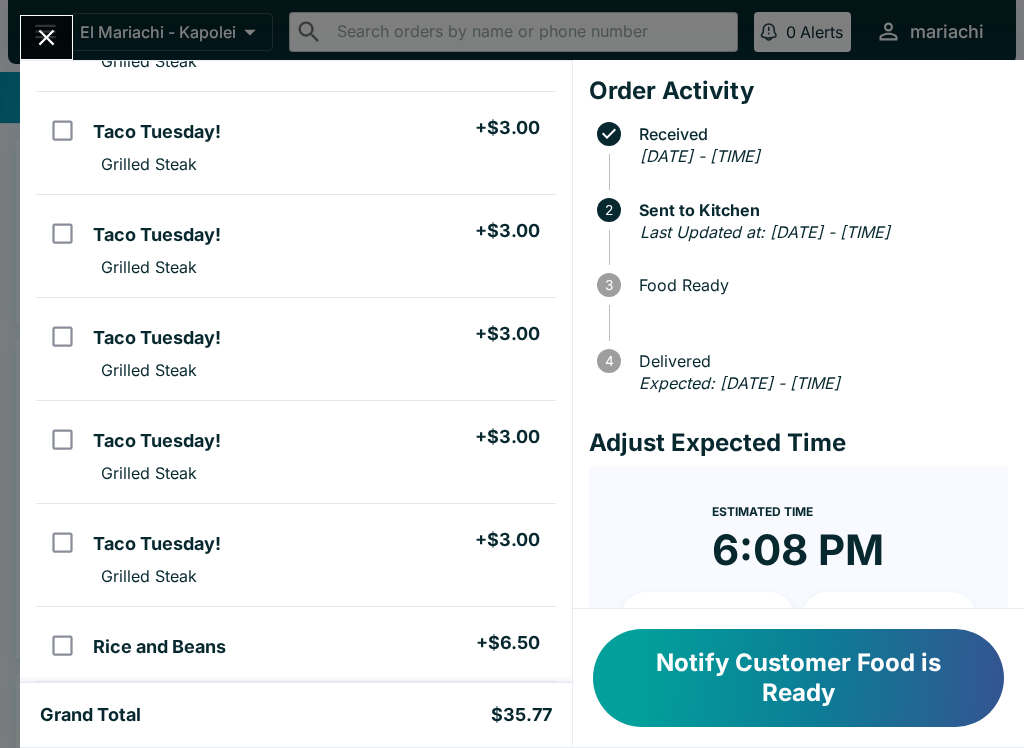 scroll, scrollTop: 256, scrollLeft: 0, axis: vertical 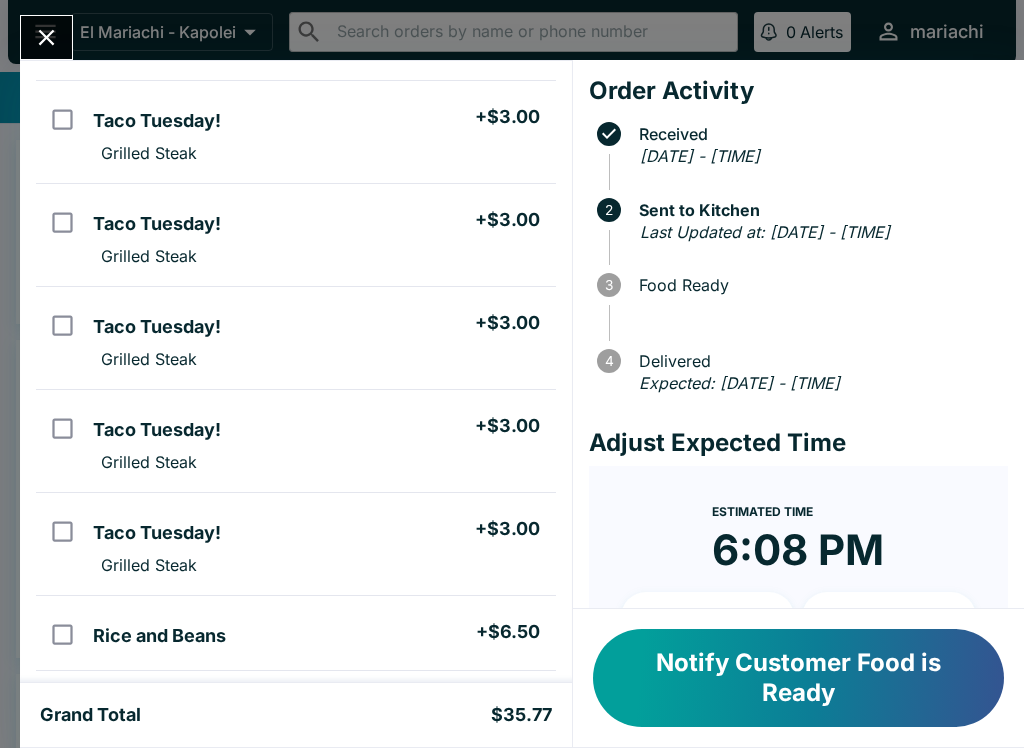 click 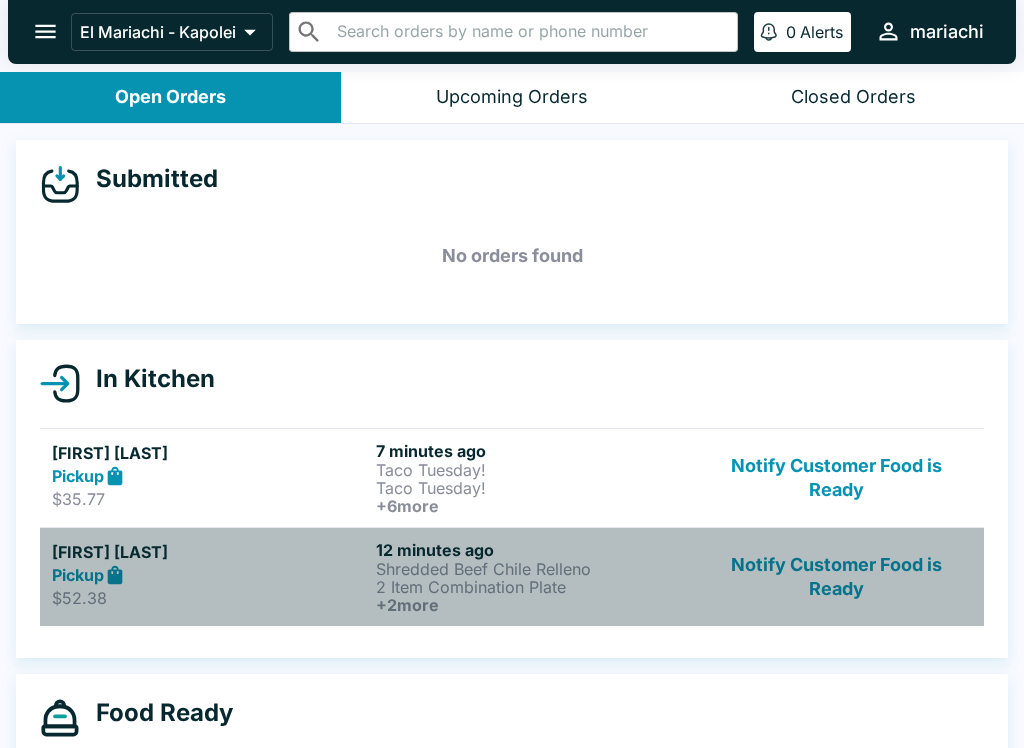 click on "Pickup" at bounding box center (210, 575) 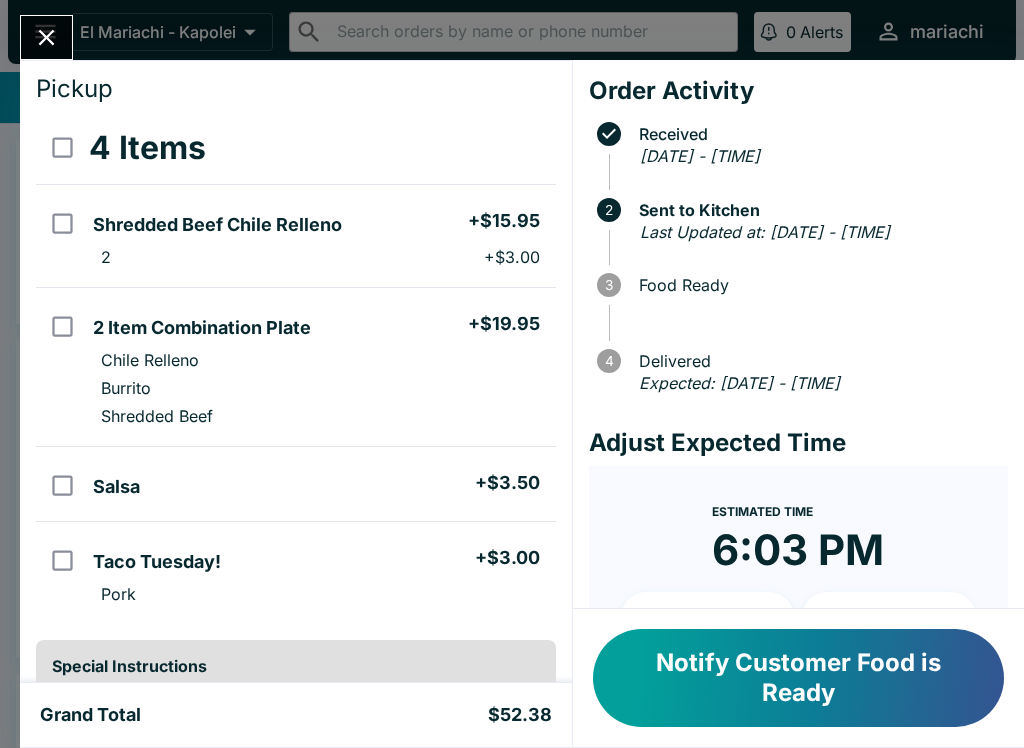 scroll, scrollTop: 51, scrollLeft: 0, axis: vertical 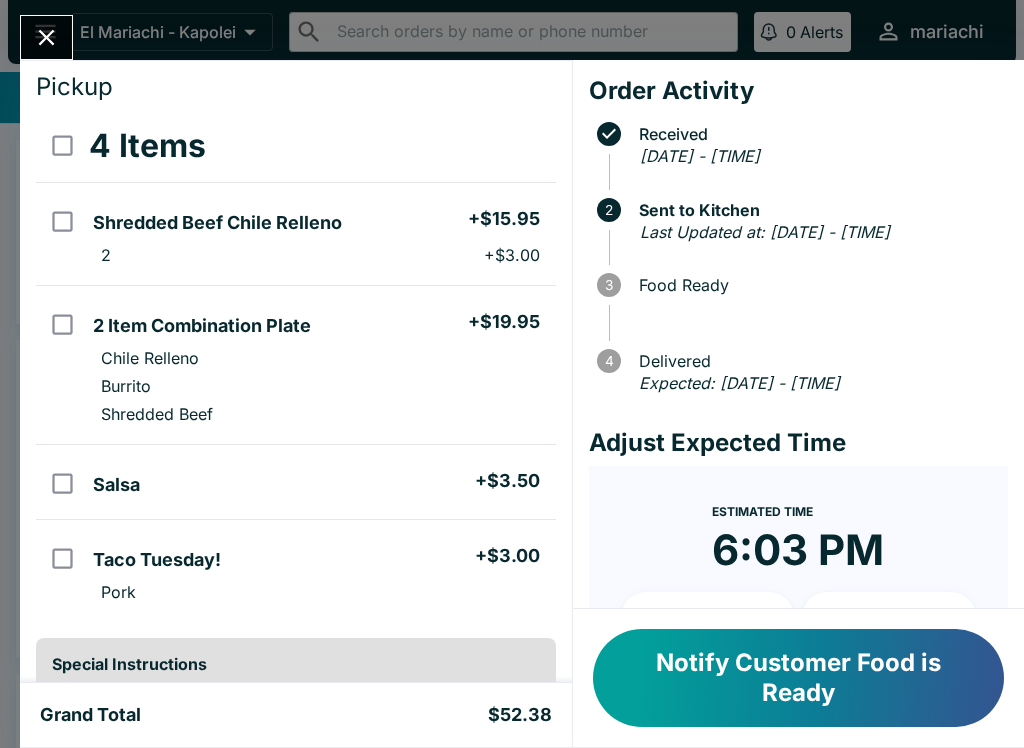 click 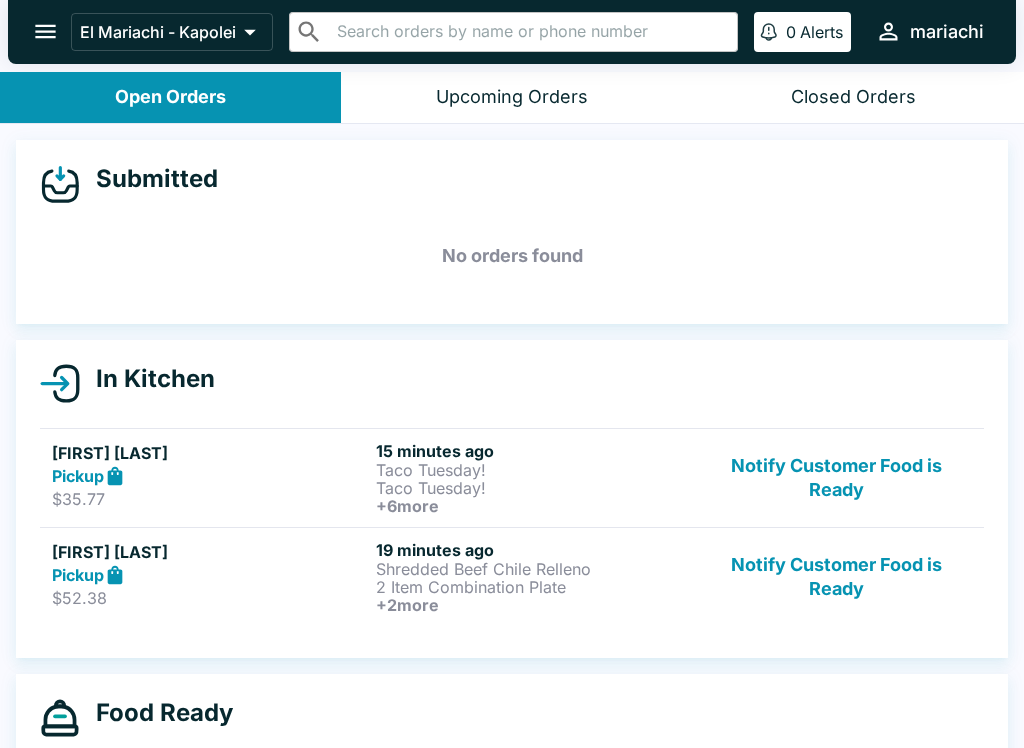 click on "Shredded Beef Chile Relleno" at bounding box center (534, 569) 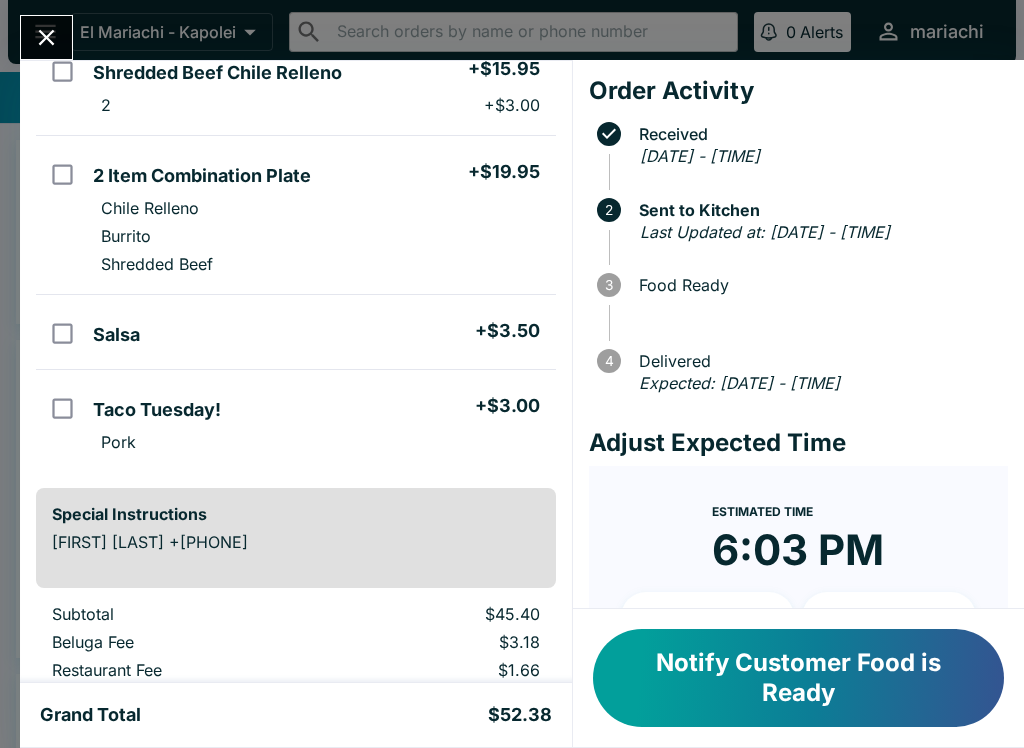 scroll, scrollTop: 201, scrollLeft: 0, axis: vertical 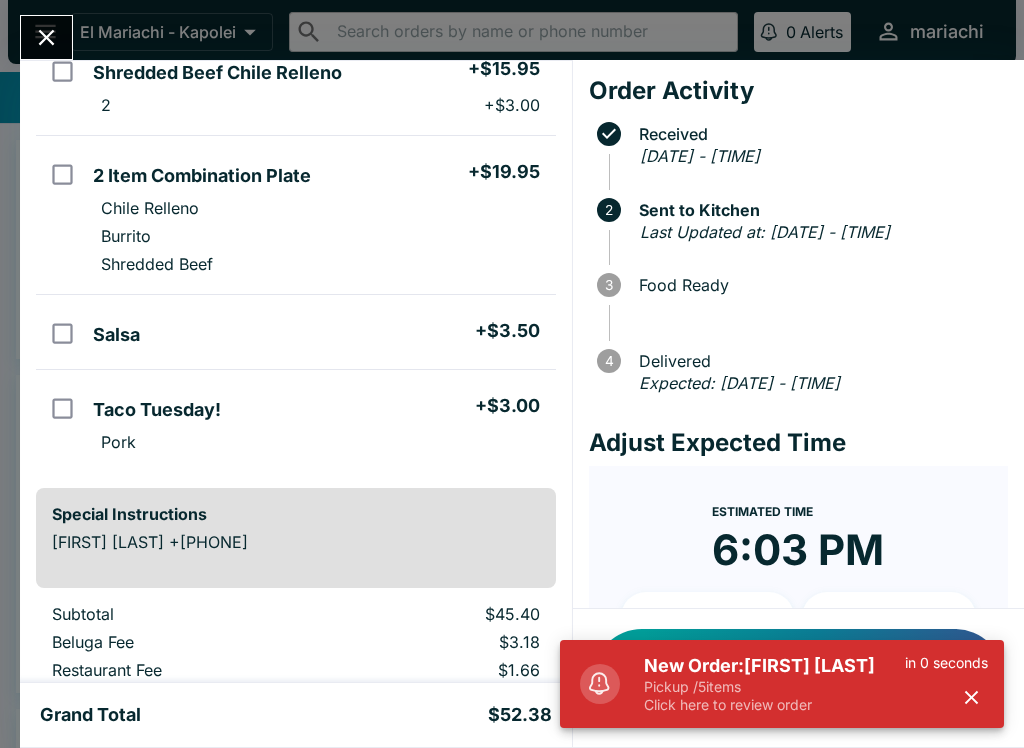 click on "New Order:  [FIRST] [LAST]" at bounding box center [774, 666] 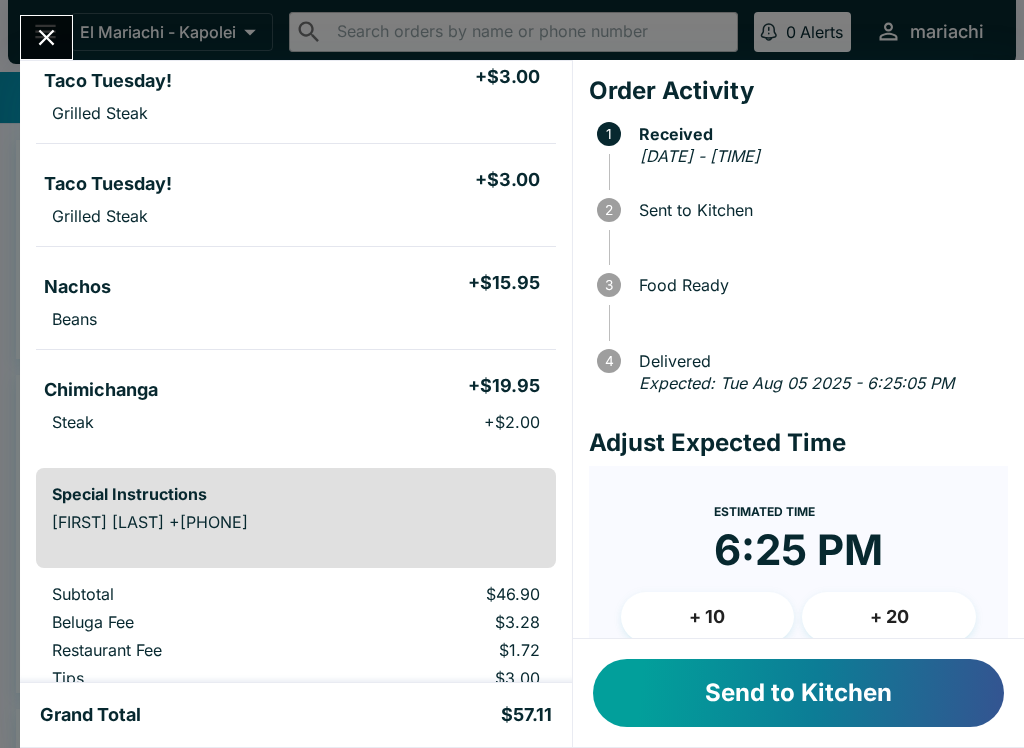 scroll, scrollTop: 300, scrollLeft: 0, axis: vertical 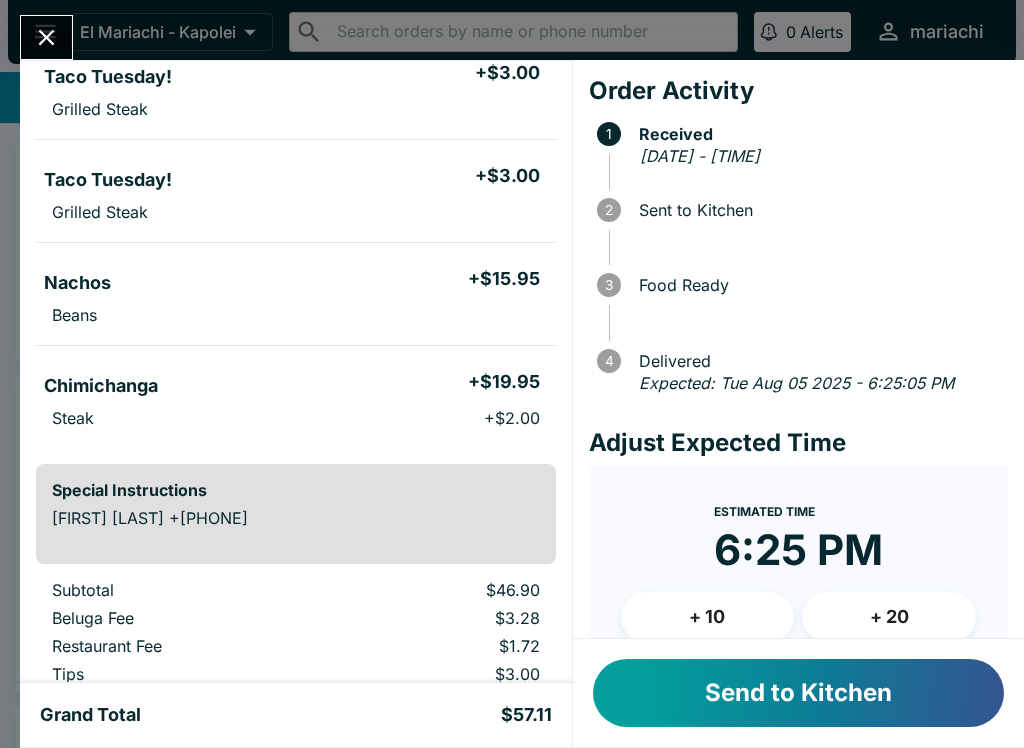 click on "Send to Kitchen" at bounding box center [798, 693] 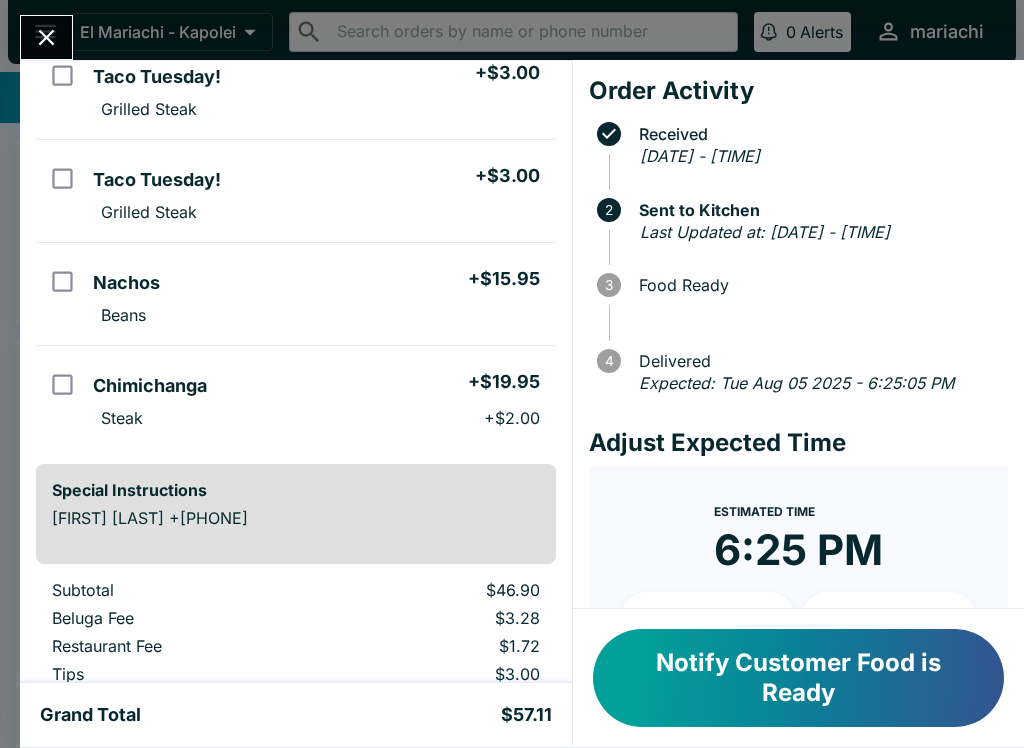 click 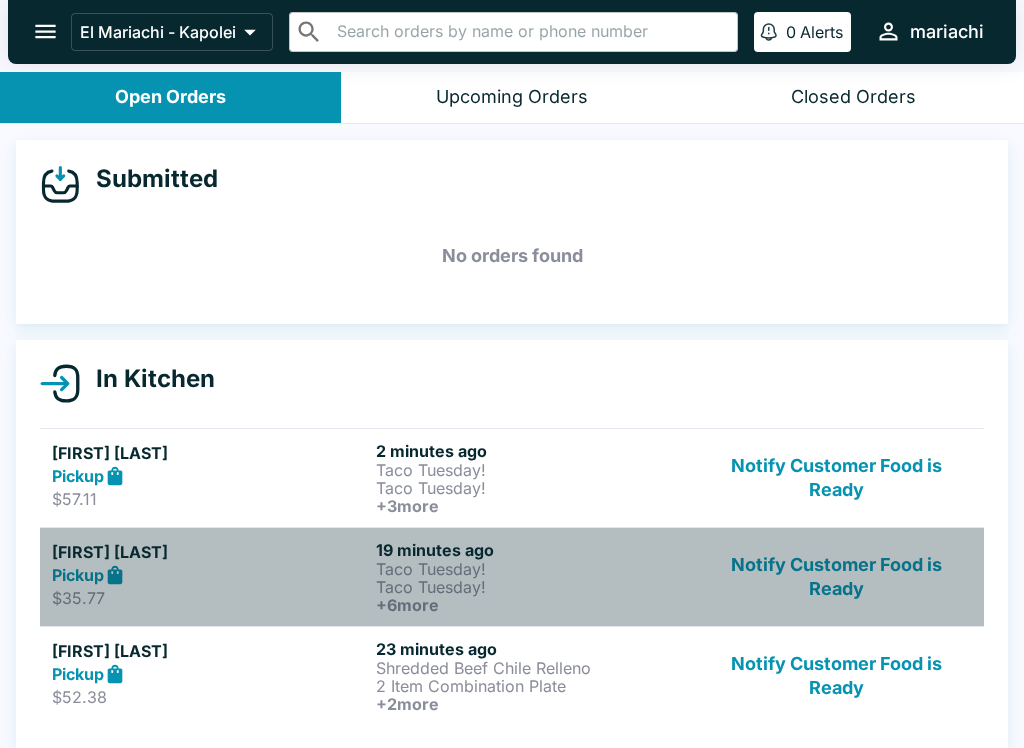 click on "Pickup" at bounding box center (210, 575) 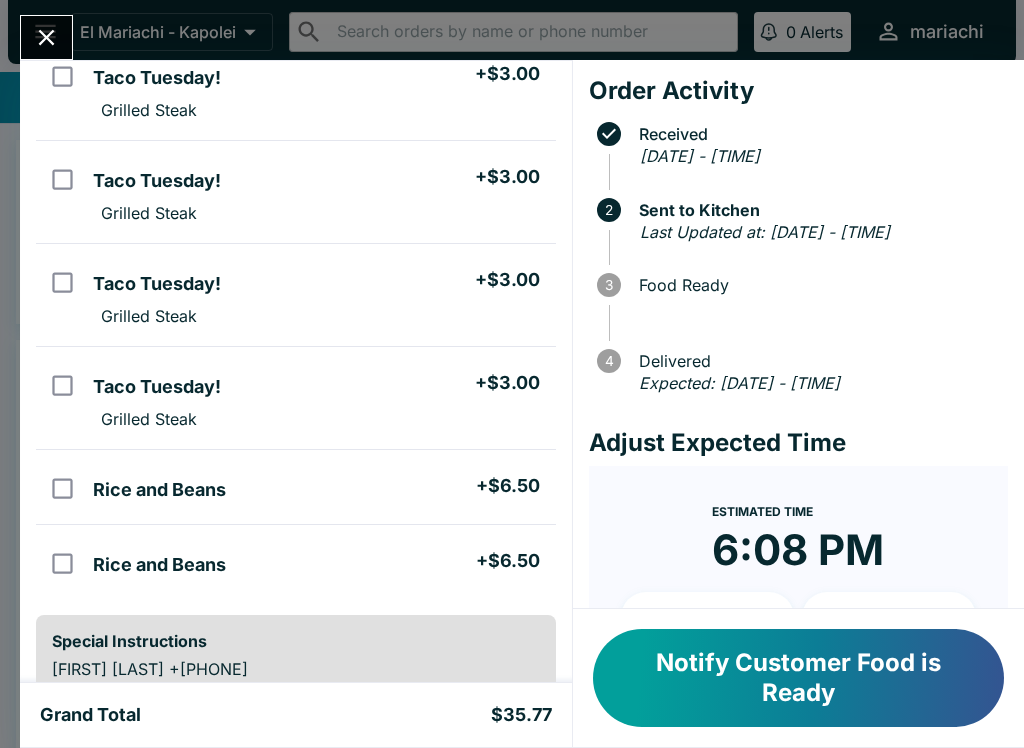 scroll, scrollTop: 418, scrollLeft: 0, axis: vertical 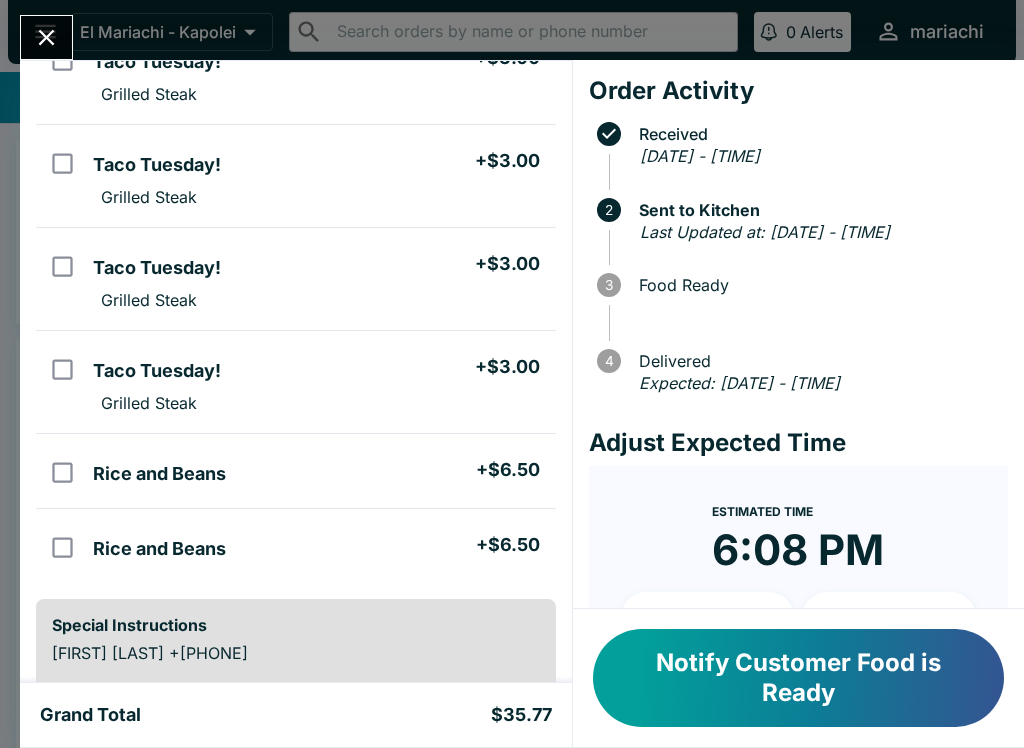 click on "Notify Customer Food is Ready" at bounding box center [798, 678] 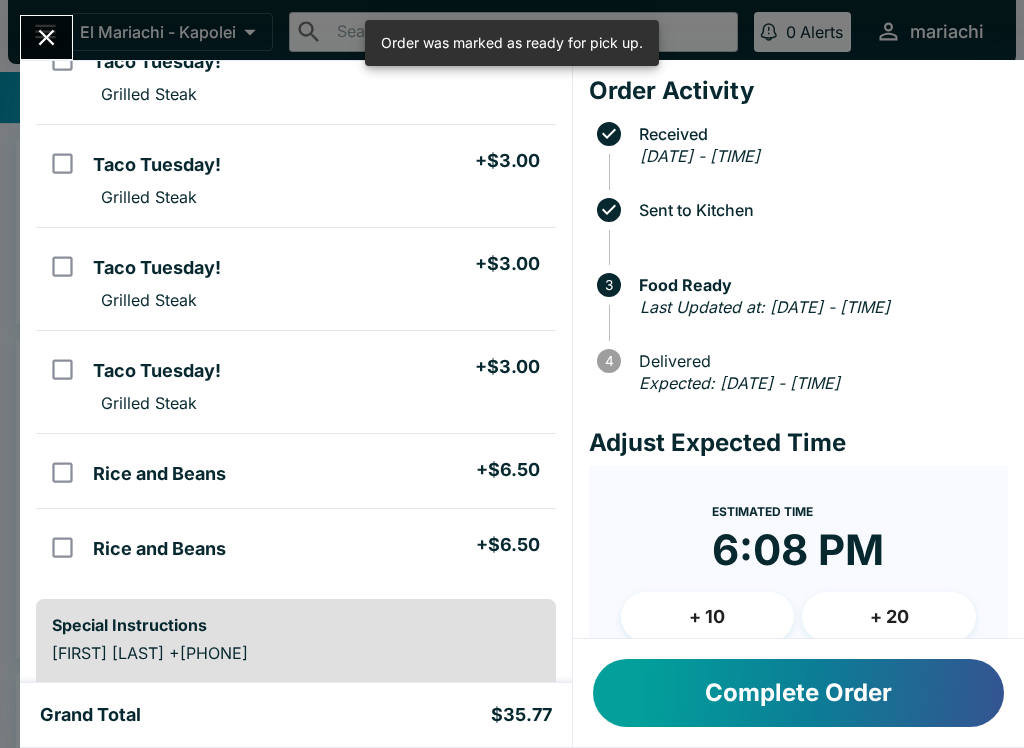 click at bounding box center [46, 37] 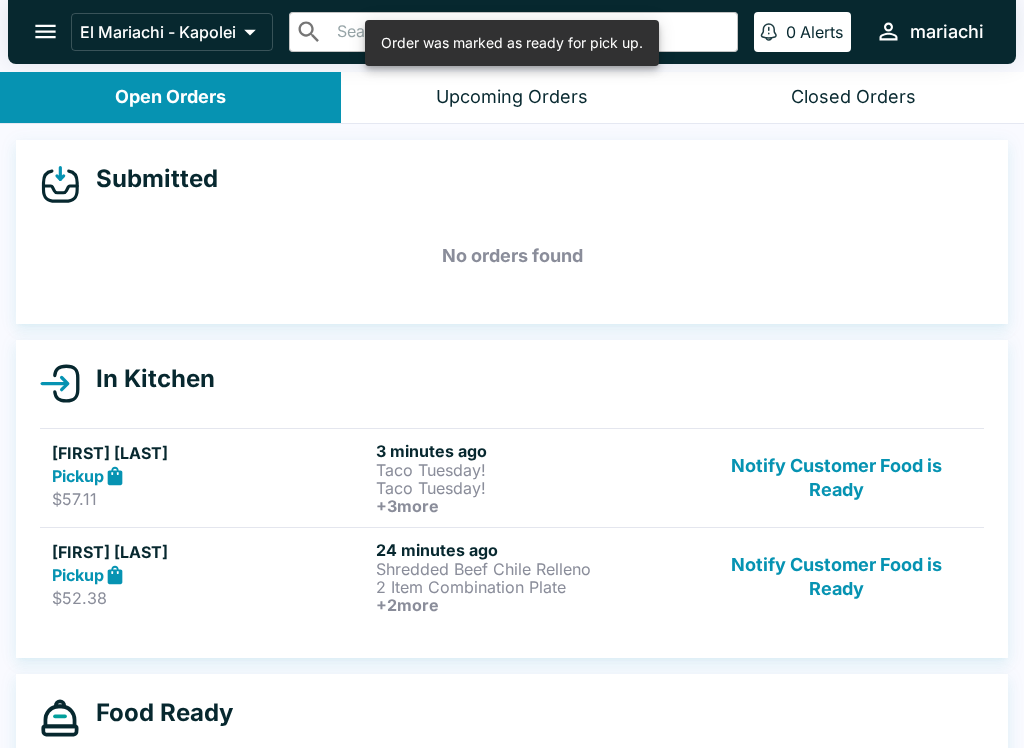 click on "Shredded Beef Chile Relleno" at bounding box center (534, 569) 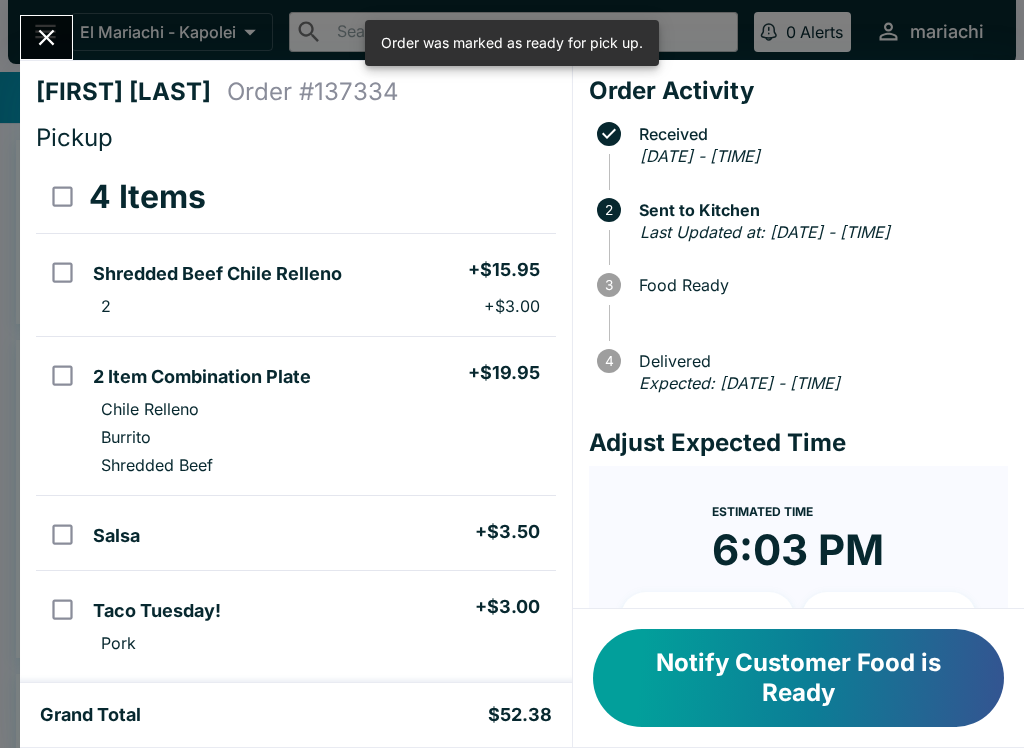 click on "Notify Customer Food is Ready" at bounding box center (798, 678) 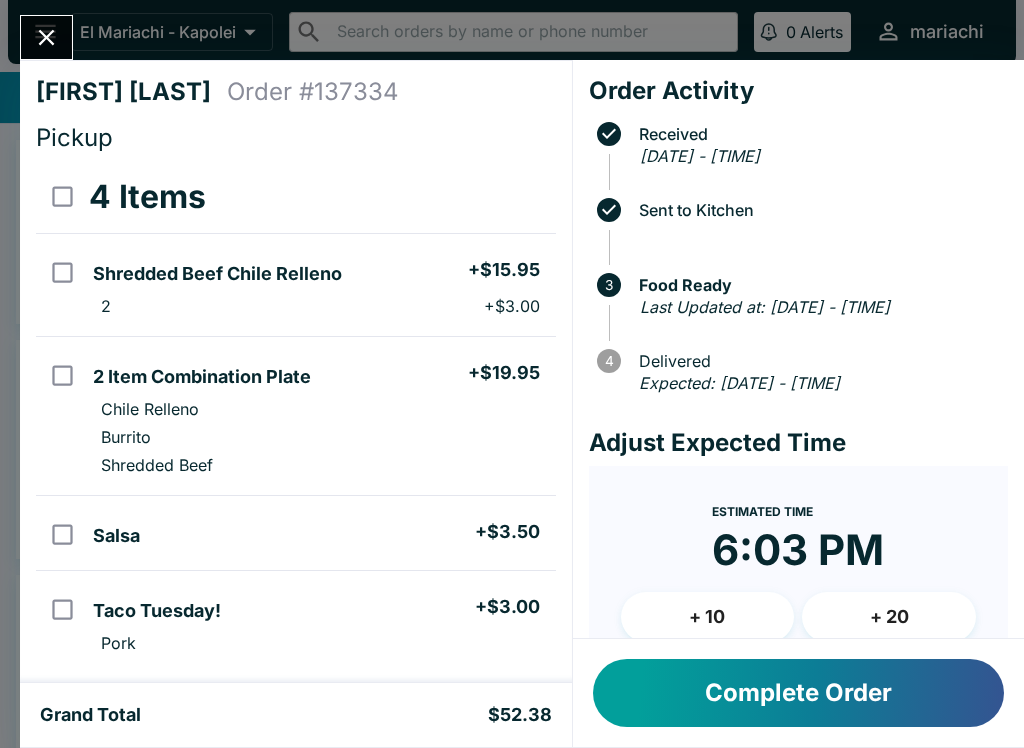 click on "Complete Order" at bounding box center [798, 693] 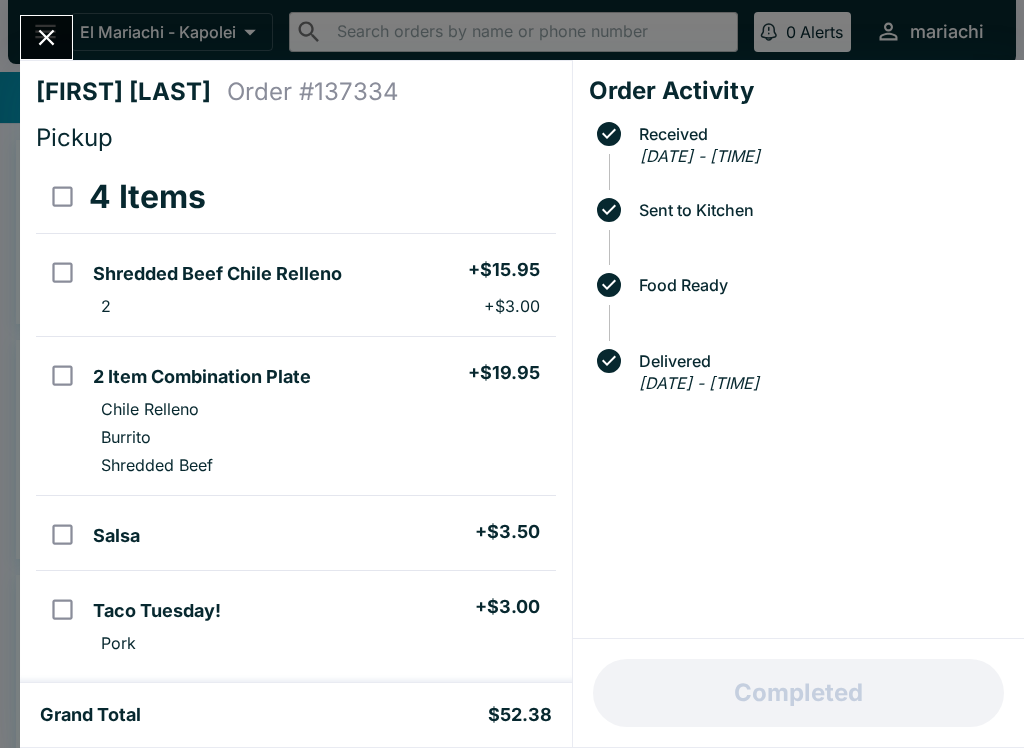 click 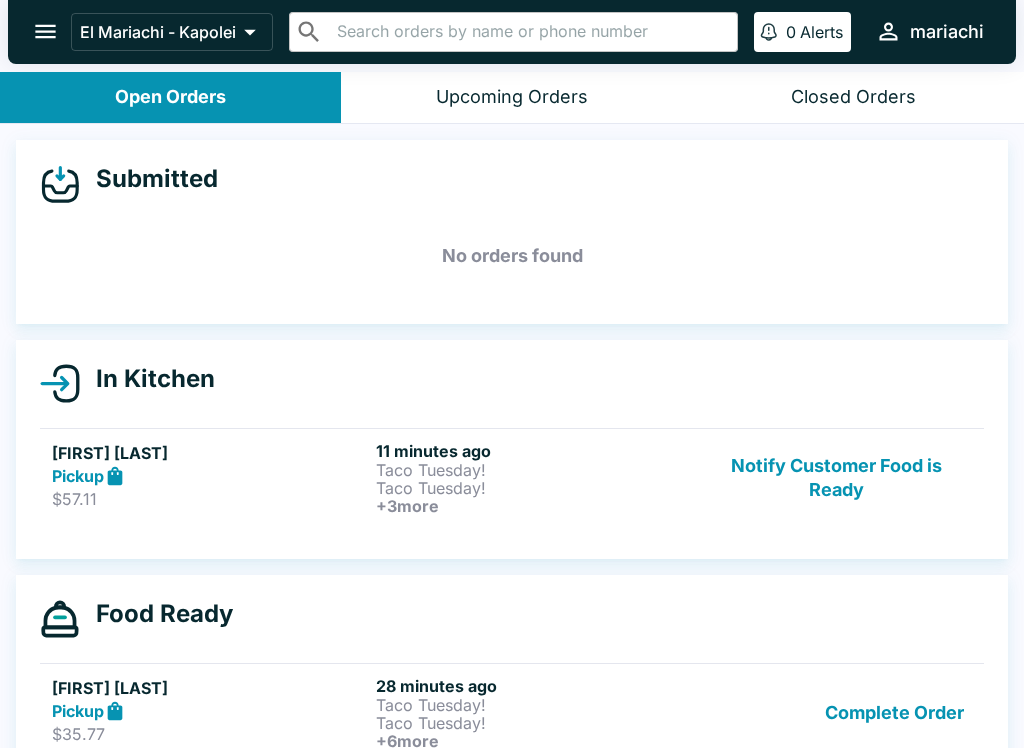 click on "Taco Tuesday!" at bounding box center (534, 488) 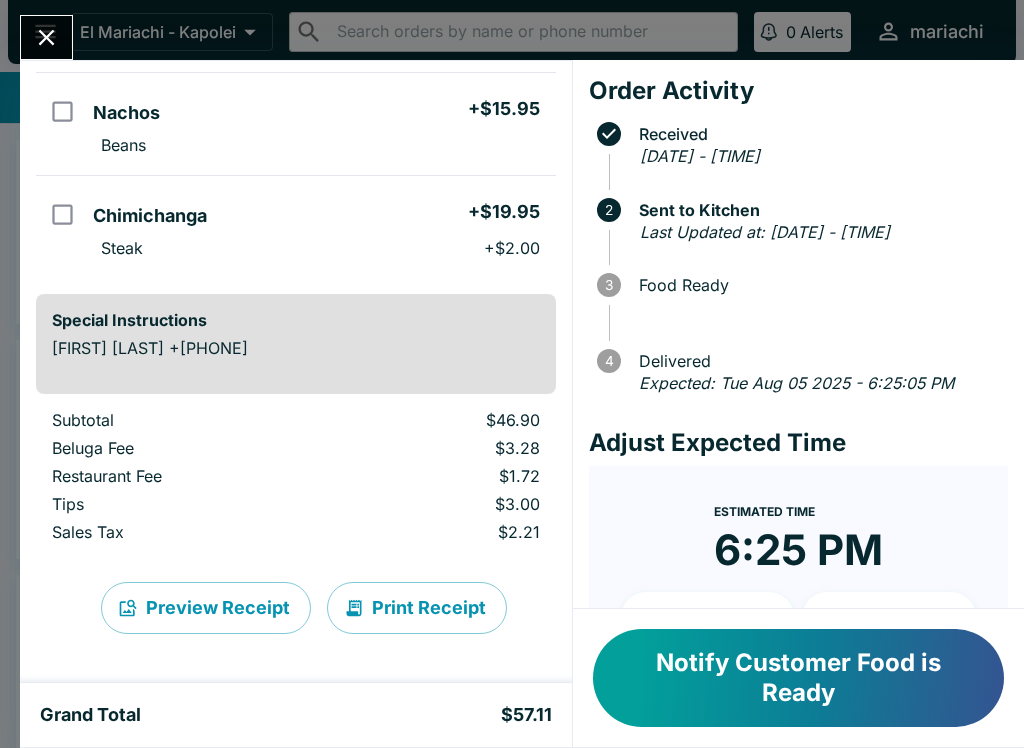 scroll, scrollTop: 470, scrollLeft: 0, axis: vertical 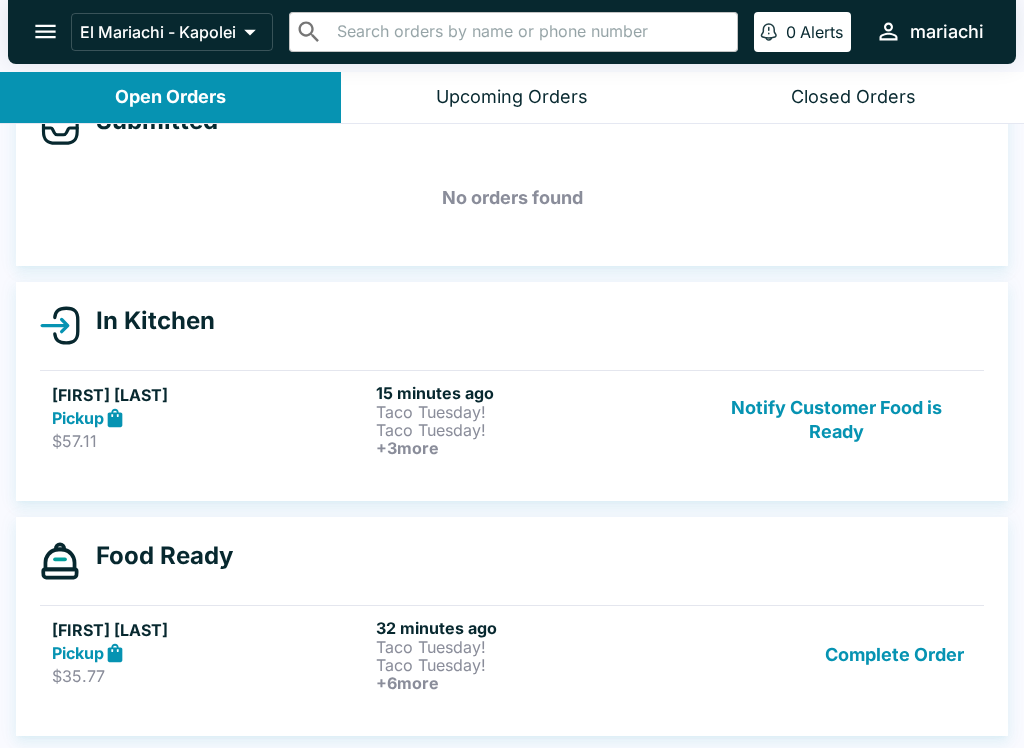 click on "Pickup" at bounding box center (210, 653) 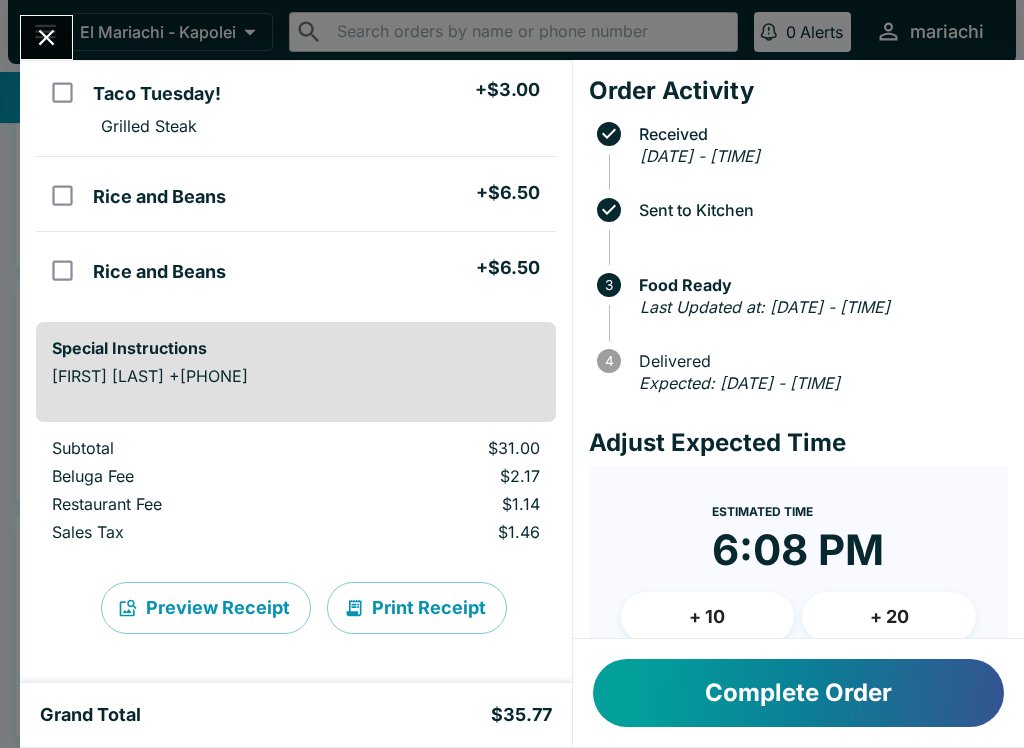 scroll, scrollTop: 695, scrollLeft: 0, axis: vertical 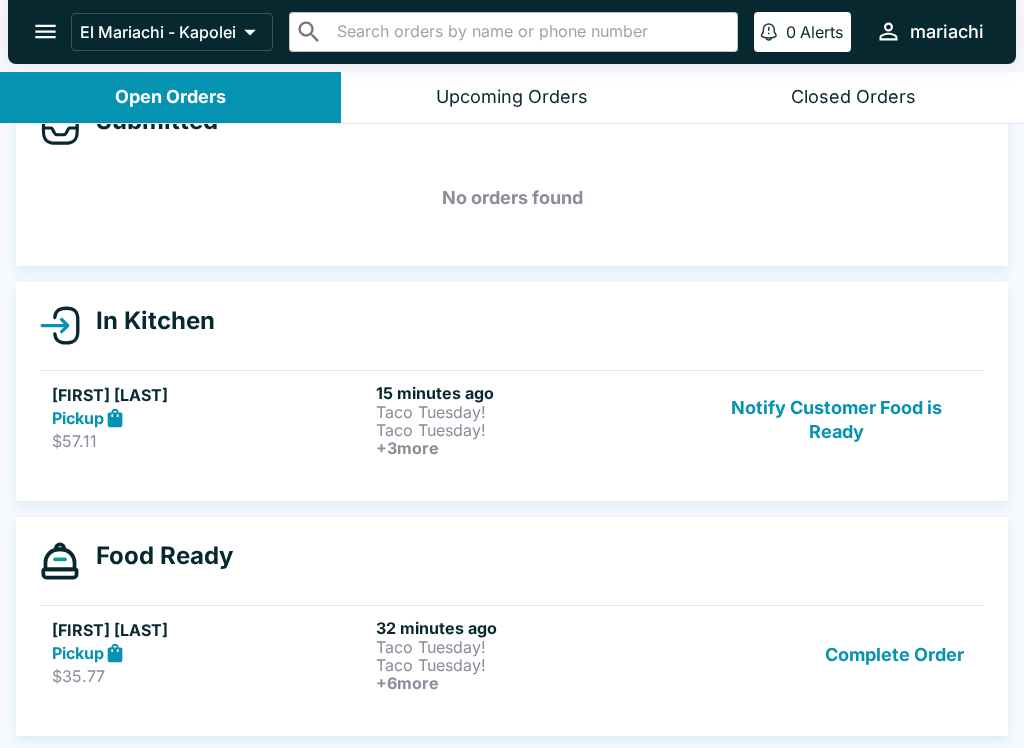 click at bounding box center (45, 31) 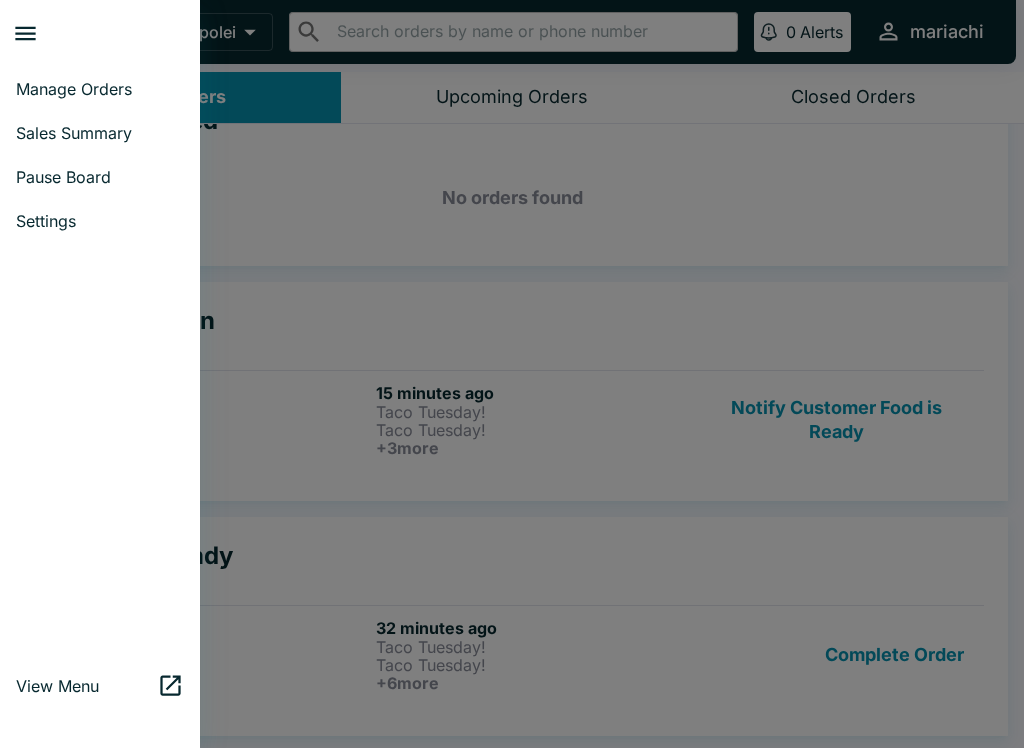 click at bounding box center (512, 374) 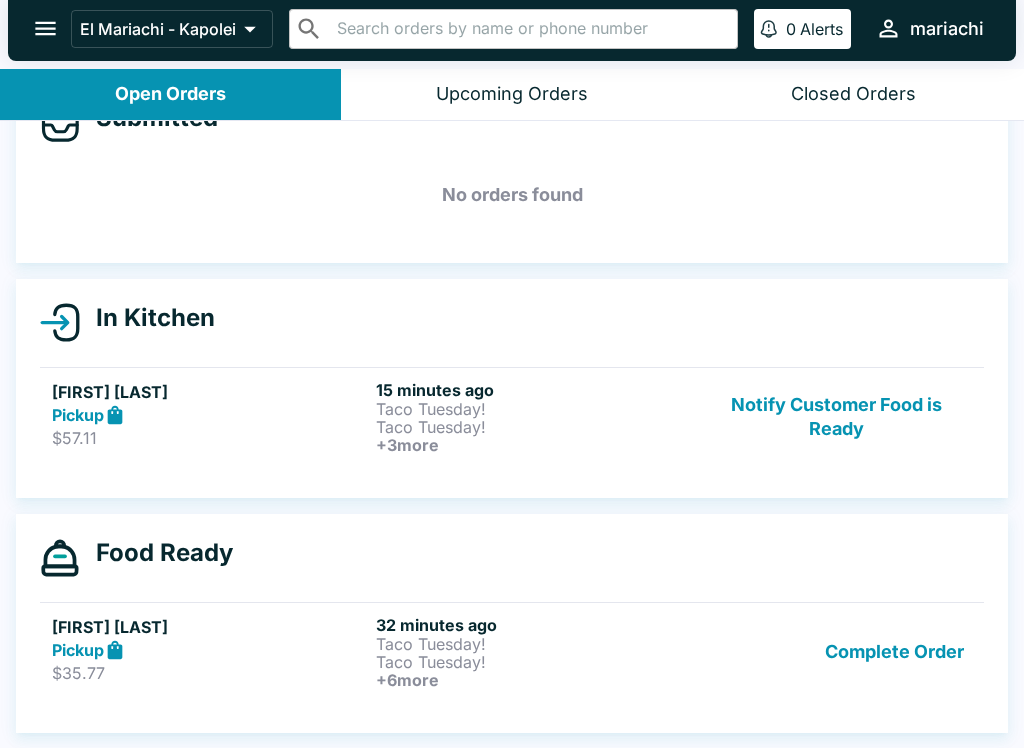 scroll, scrollTop: 0, scrollLeft: 0, axis: both 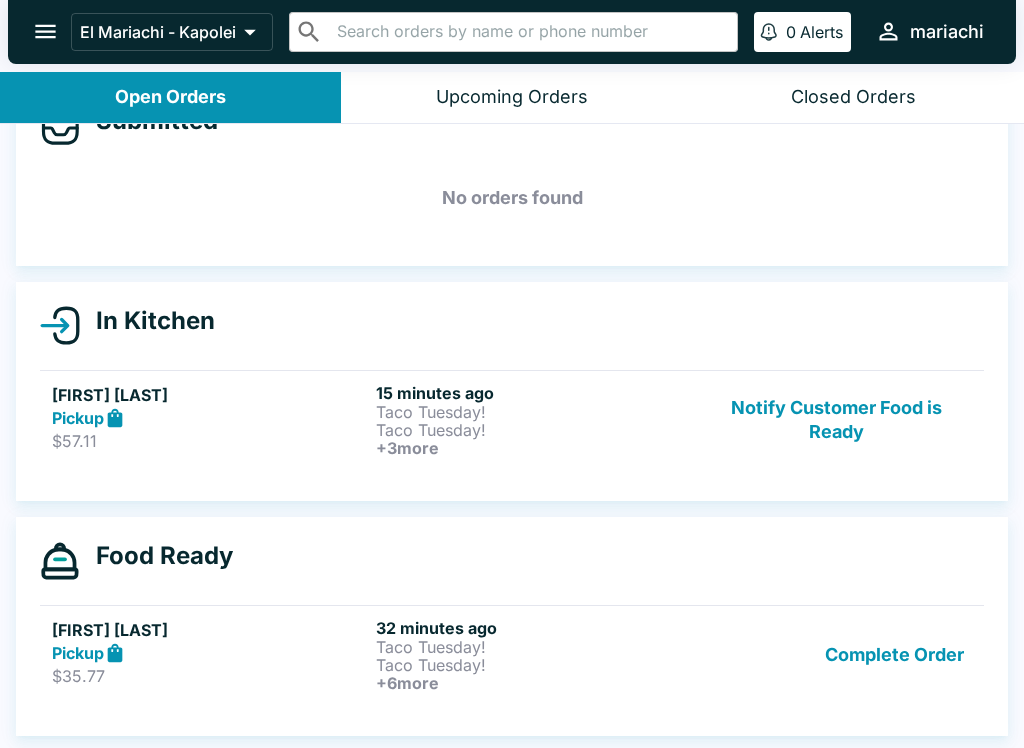 click on "+ 6  more" at bounding box center (534, 683) 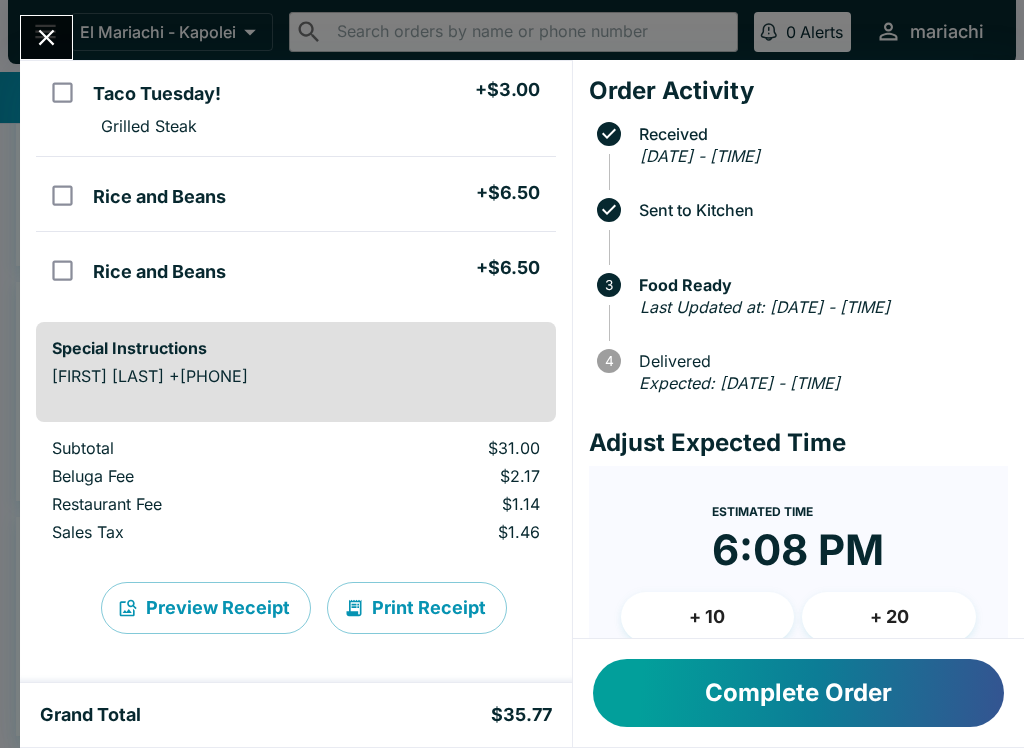scroll, scrollTop: 695, scrollLeft: 0, axis: vertical 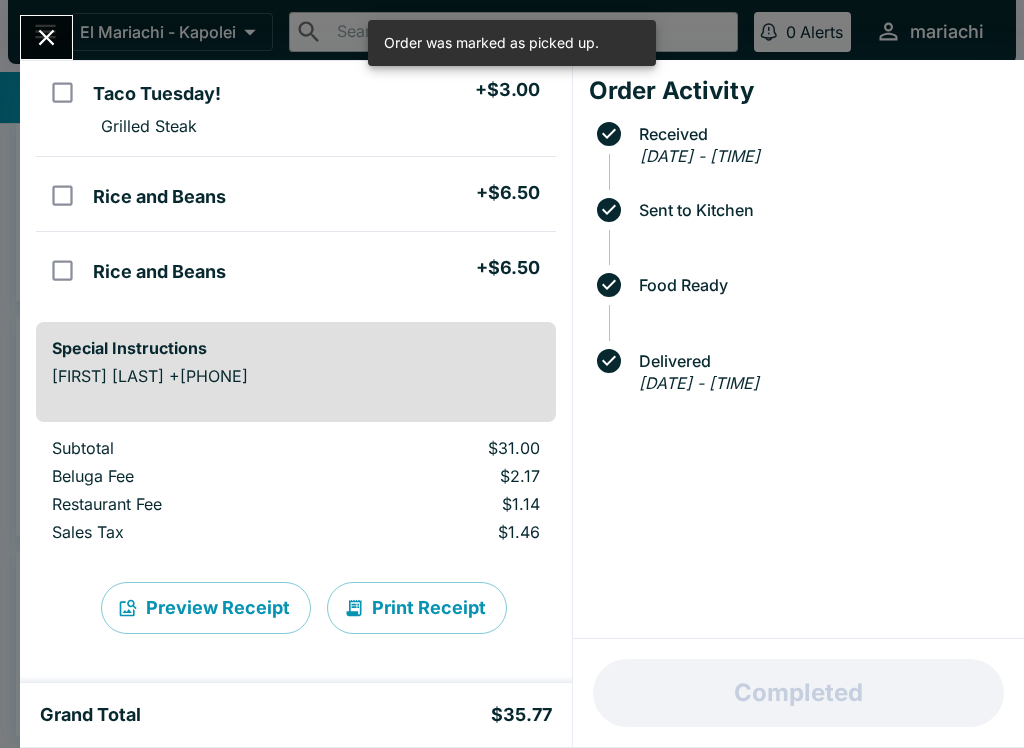 click 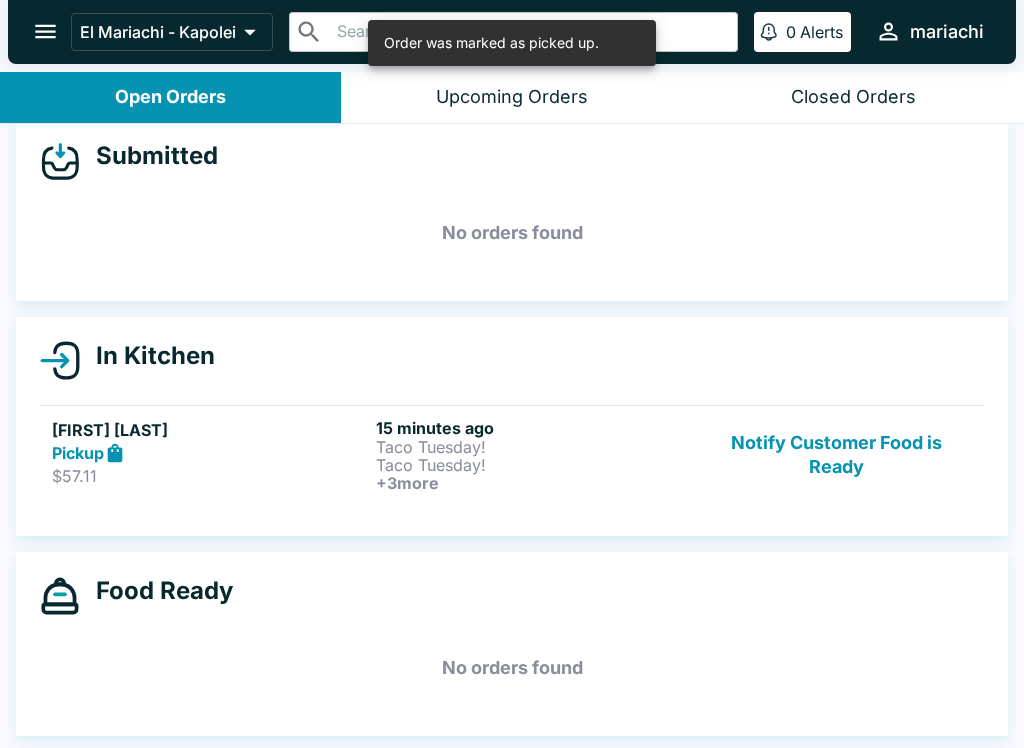 click on "Taco Tuesday!" at bounding box center [534, 465] 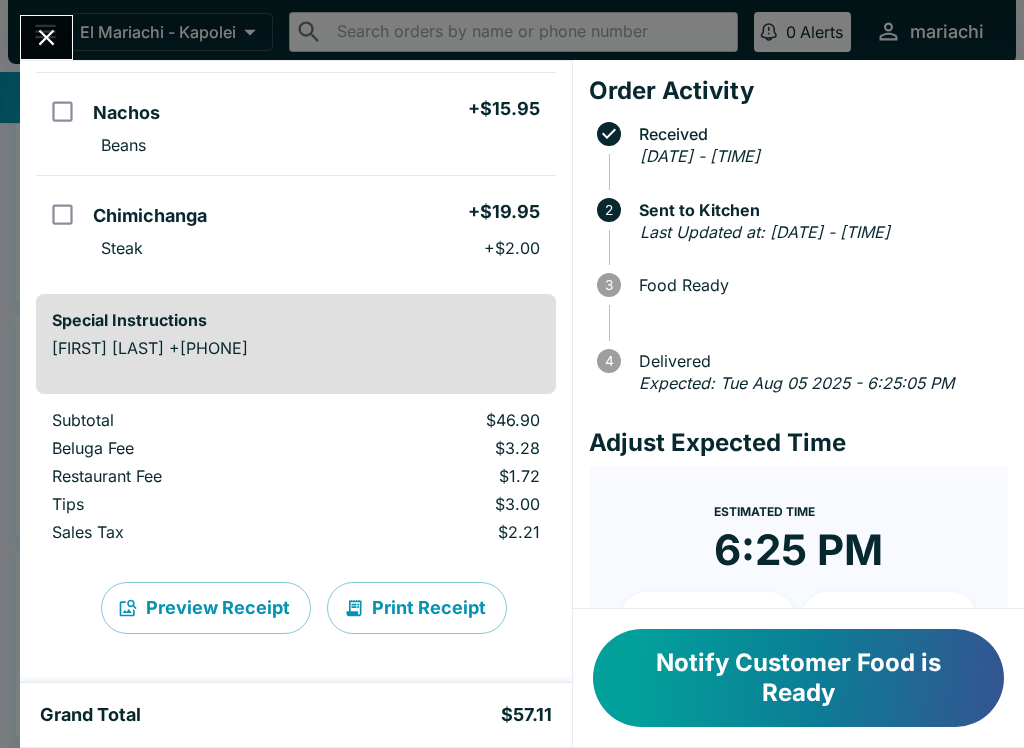 scroll, scrollTop: 470, scrollLeft: 0, axis: vertical 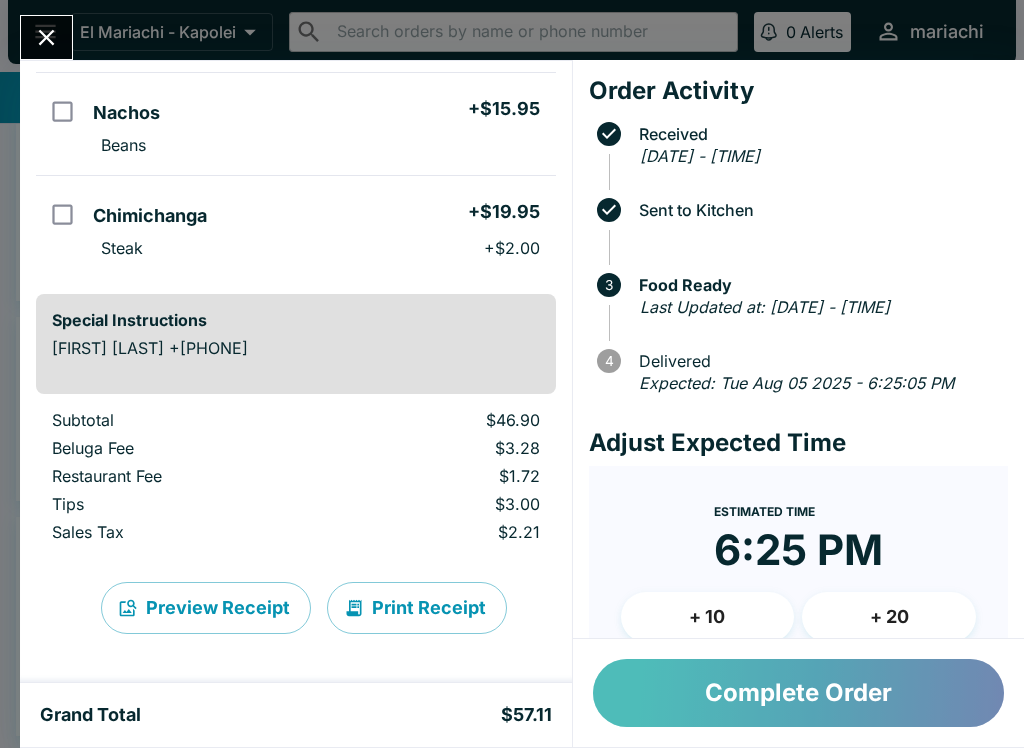 click on "Complete Order" at bounding box center [798, 693] 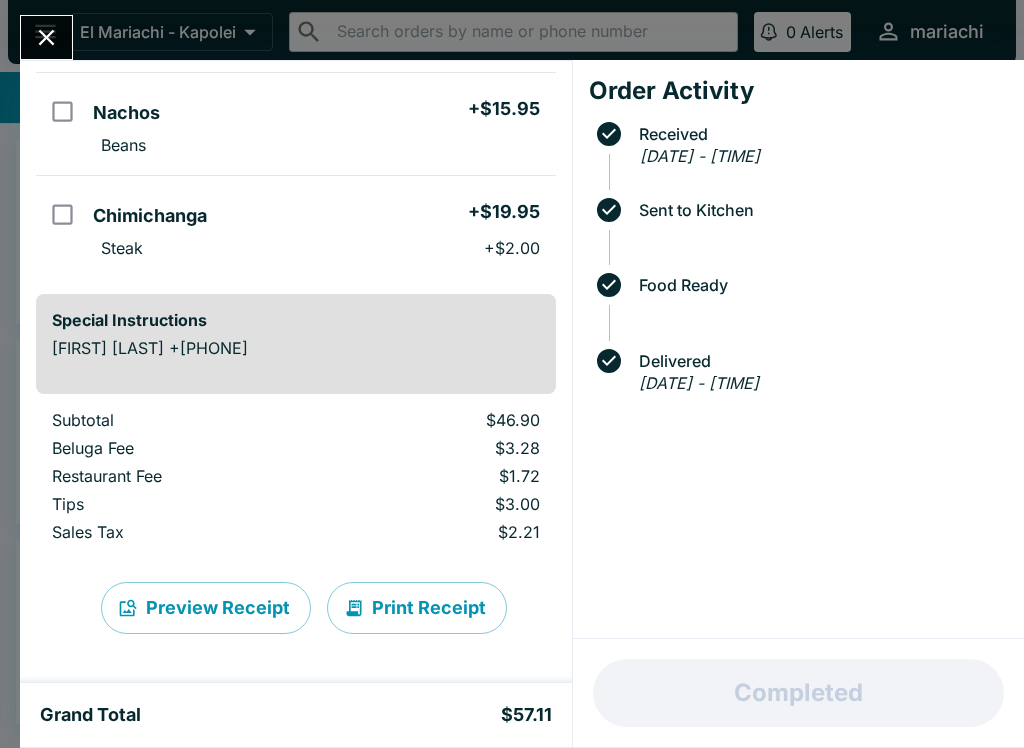 click at bounding box center [46, 37] 